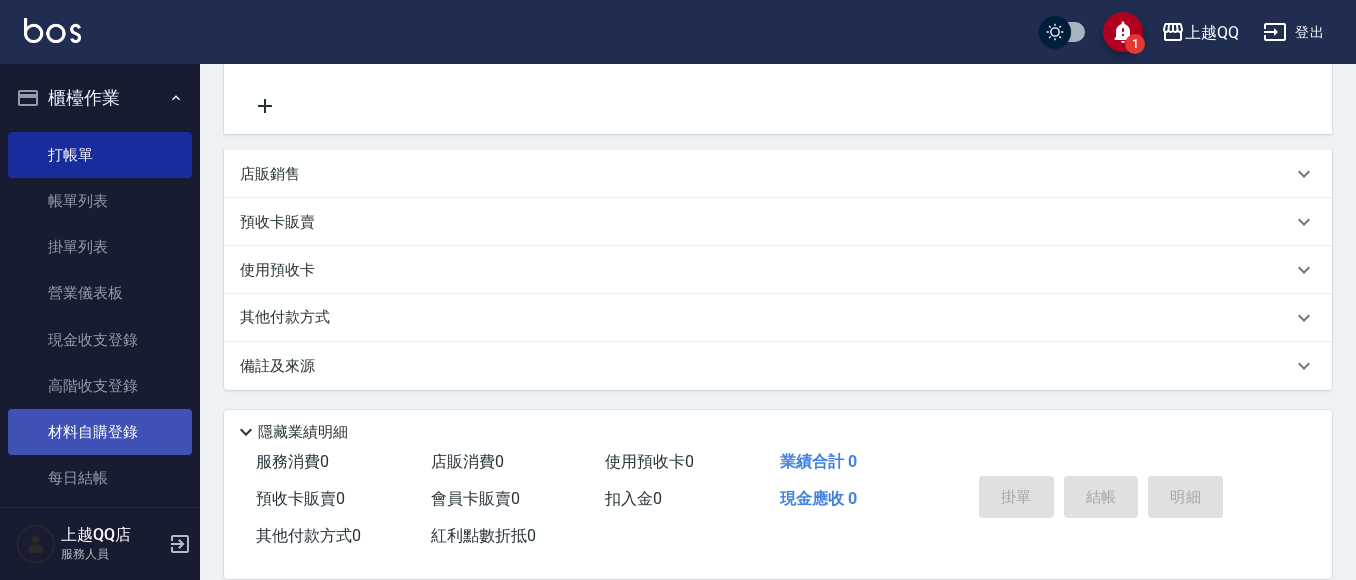 scroll, scrollTop: 398, scrollLeft: 0, axis: vertical 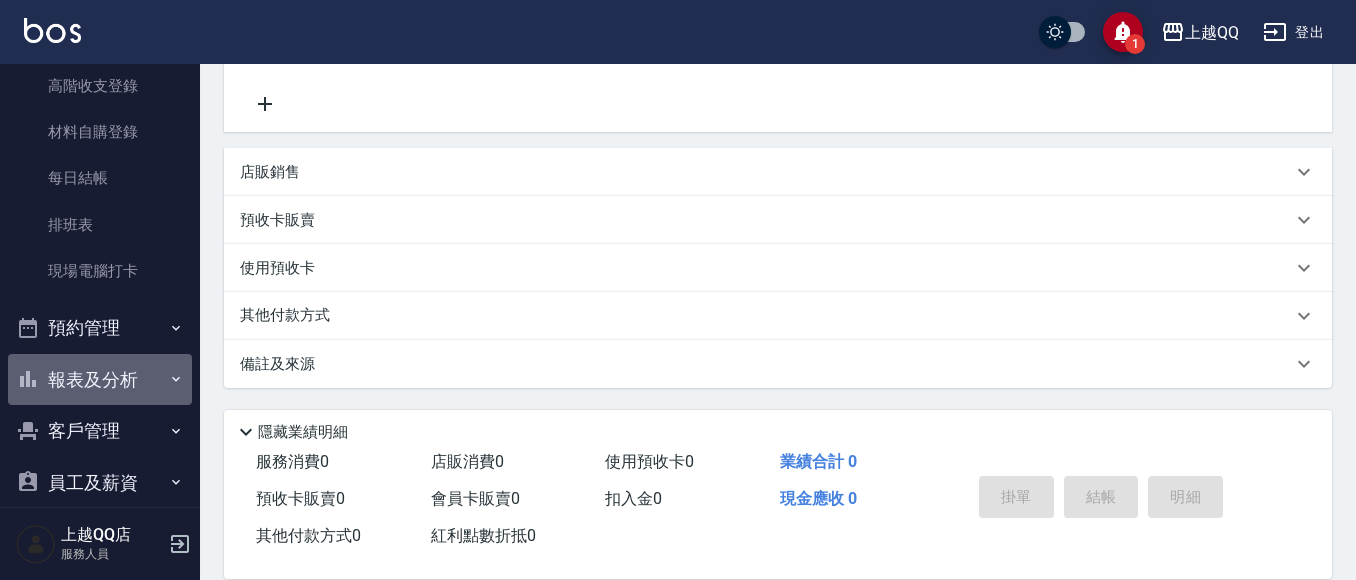 click on "報表及分析" at bounding box center (100, 380) 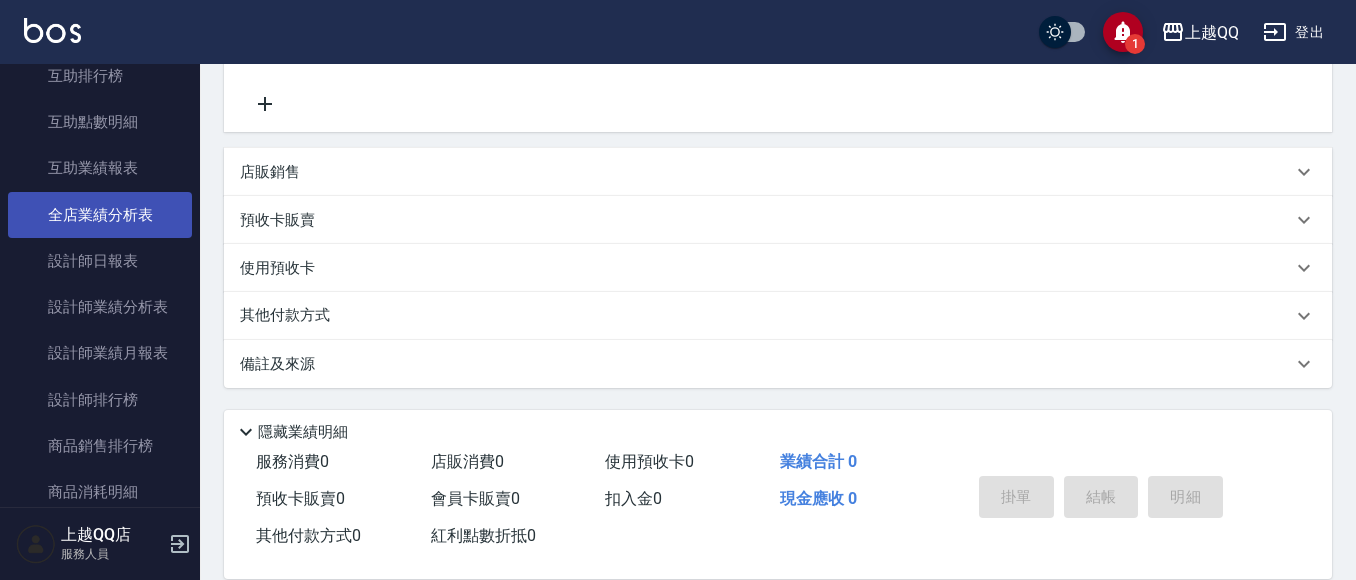 scroll, scrollTop: 800, scrollLeft: 0, axis: vertical 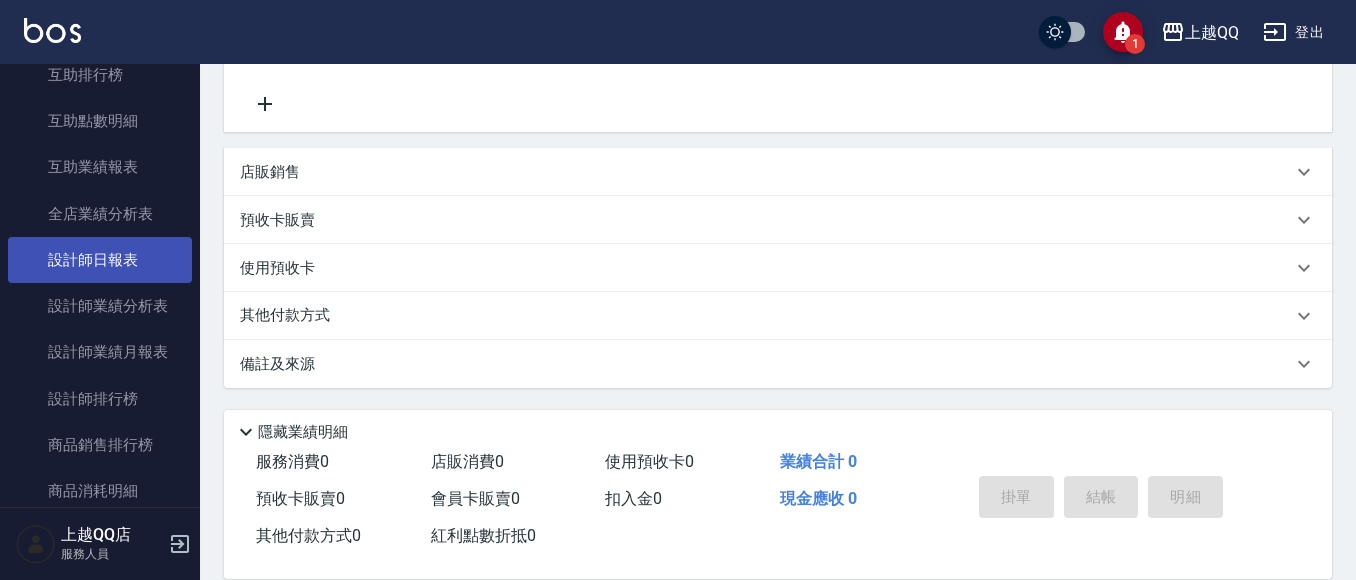 click on "設計師日報表" at bounding box center (100, 260) 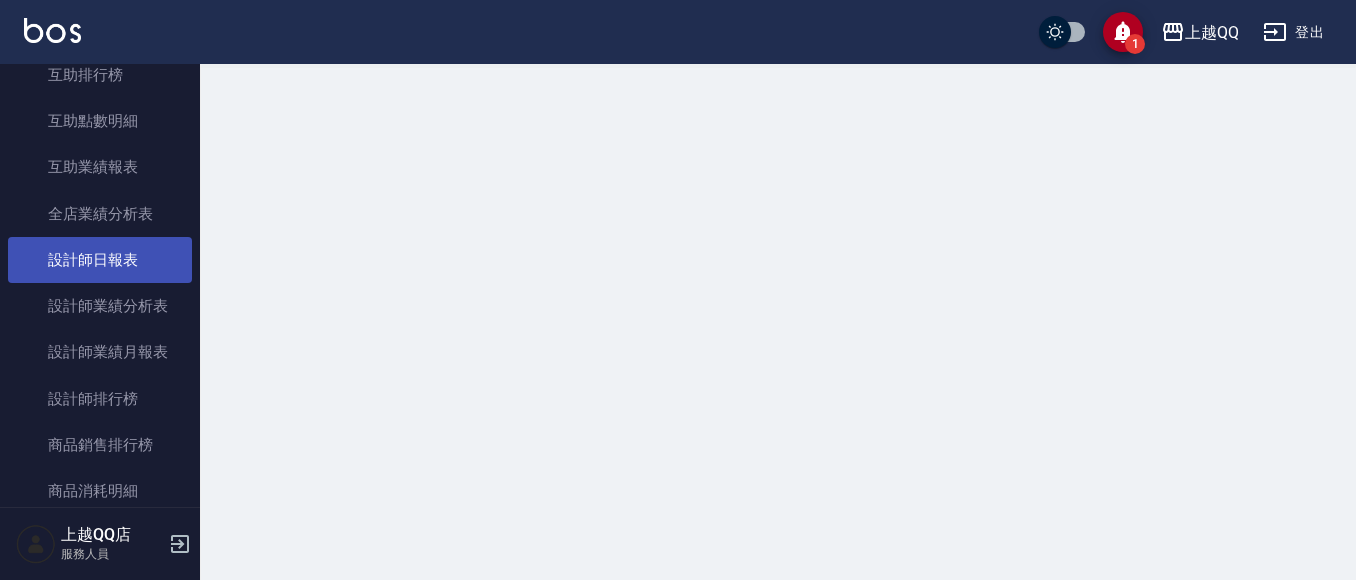 scroll, scrollTop: 0, scrollLeft: 0, axis: both 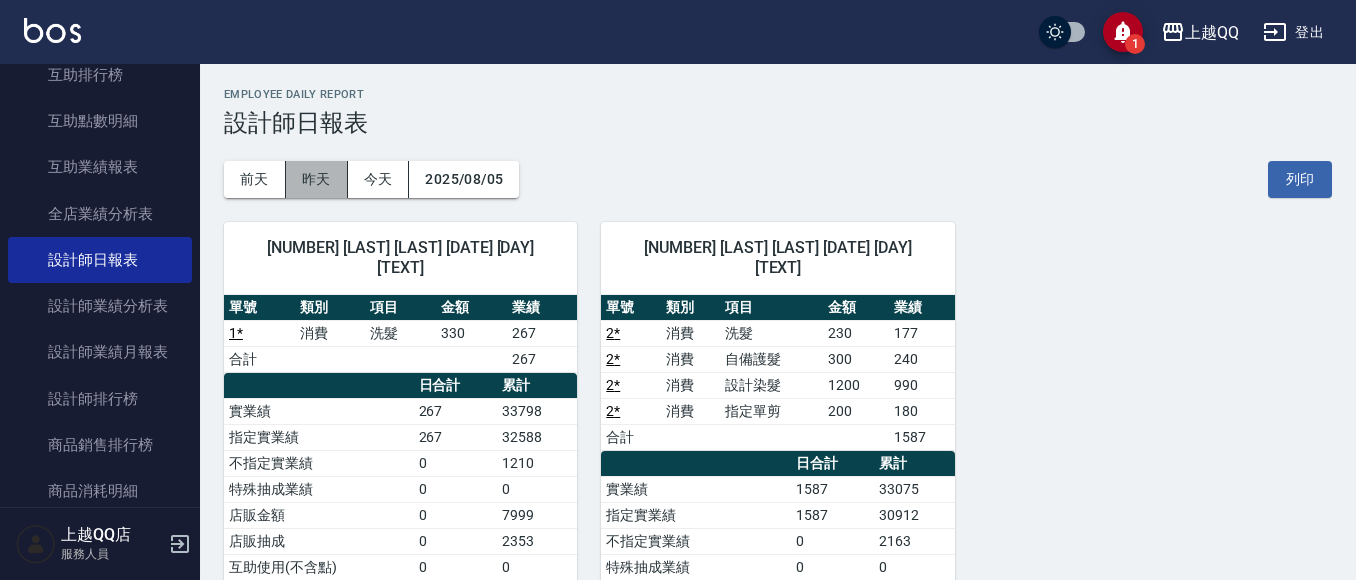 click on "昨天" at bounding box center [317, 179] 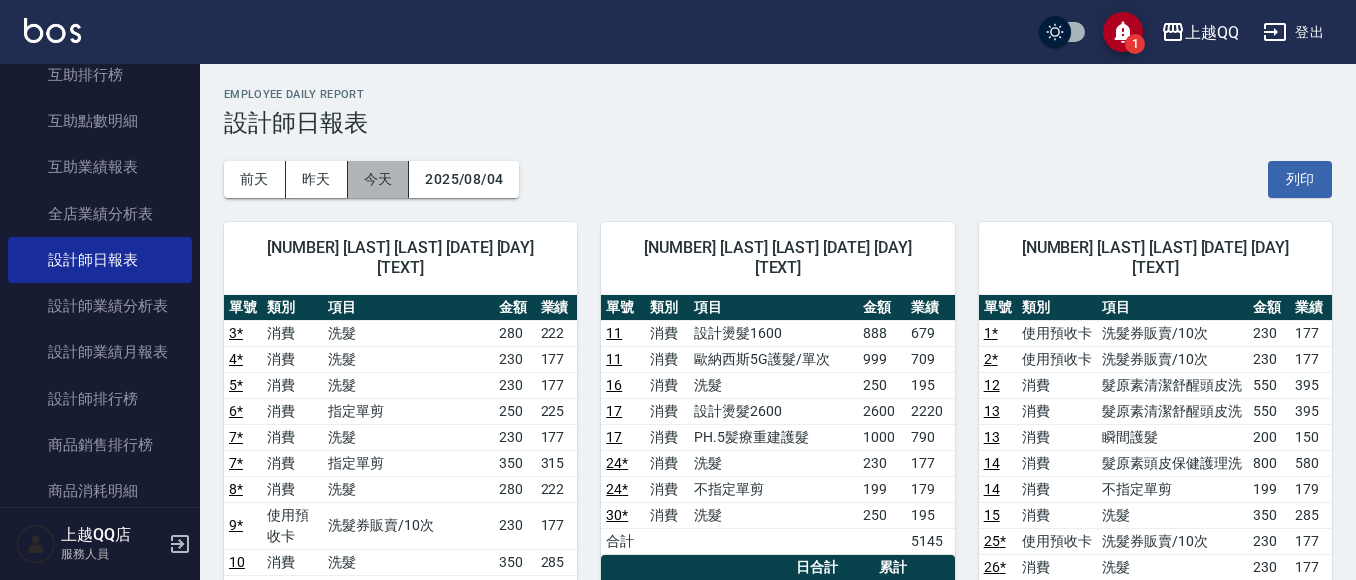 click on "今天" at bounding box center (379, 179) 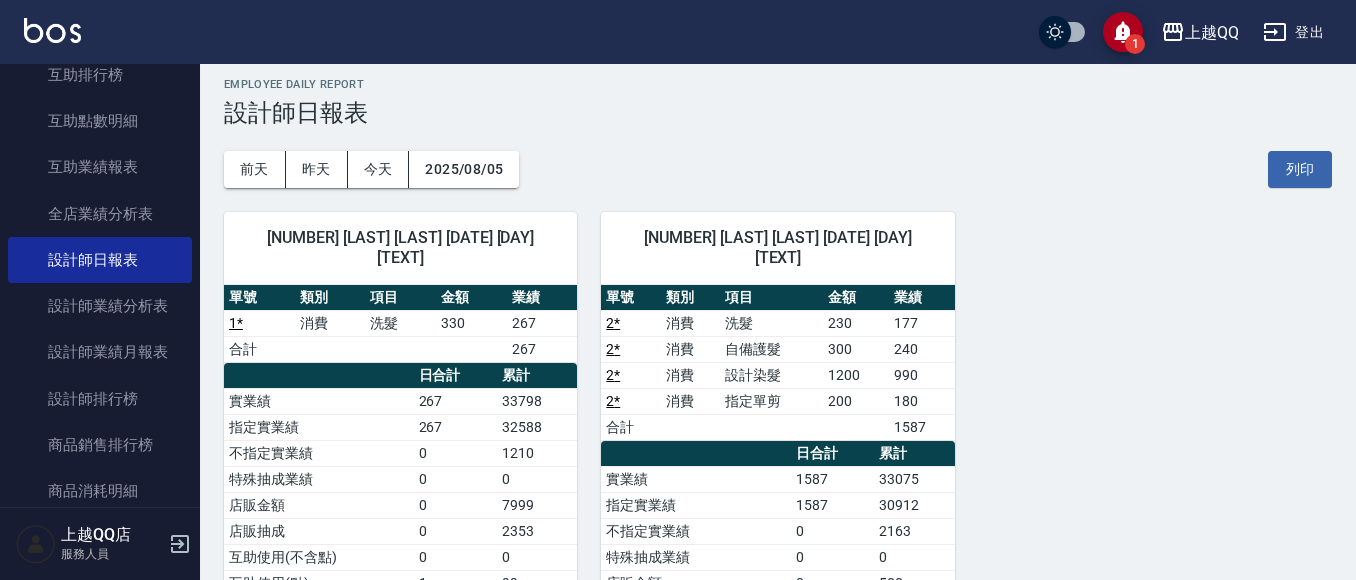 scroll, scrollTop: 0, scrollLeft: 0, axis: both 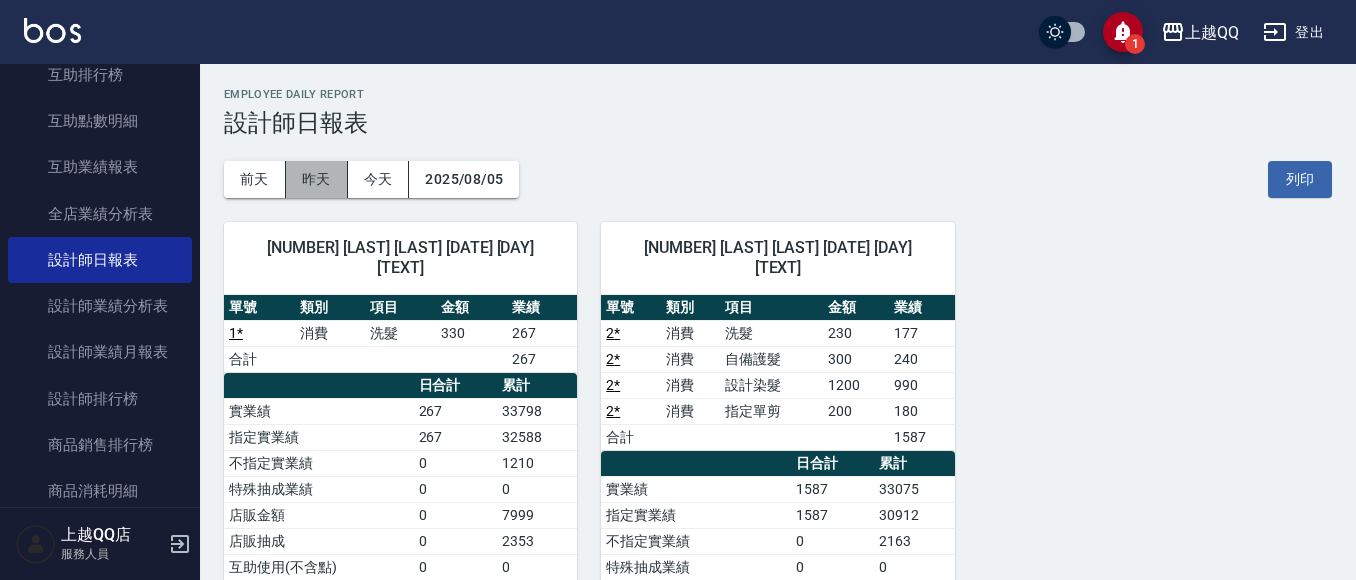 click on "昨天" at bounding box center (317, 179) 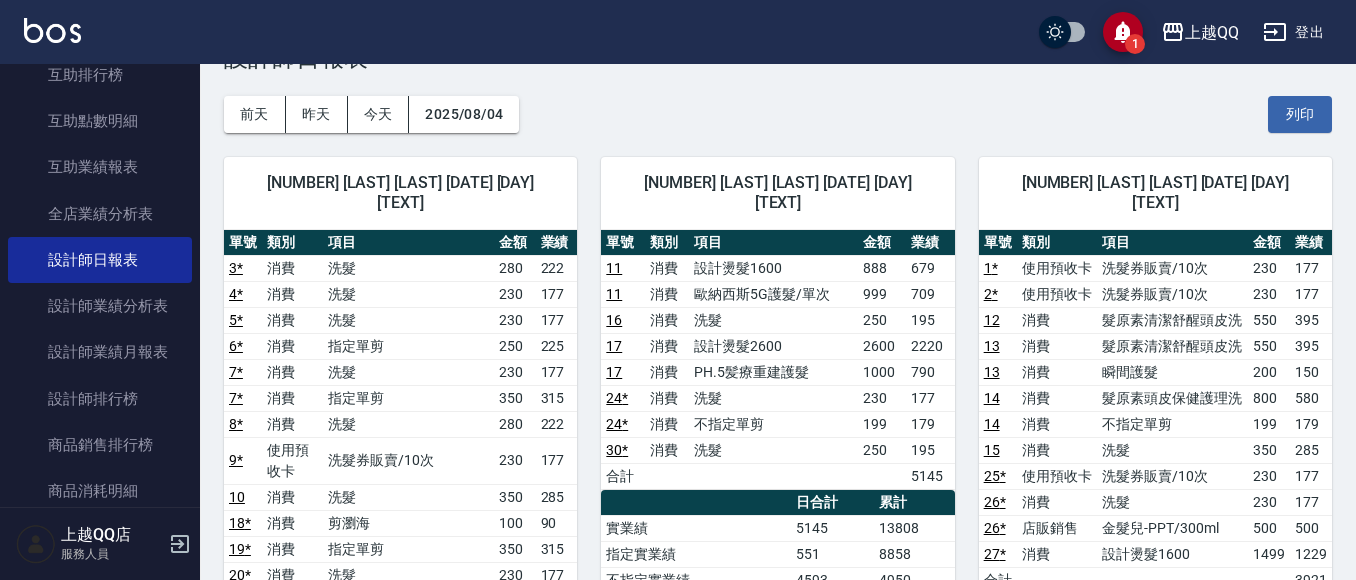 scroll, scrollTop: 0, scrollLeft: 0, axis: both 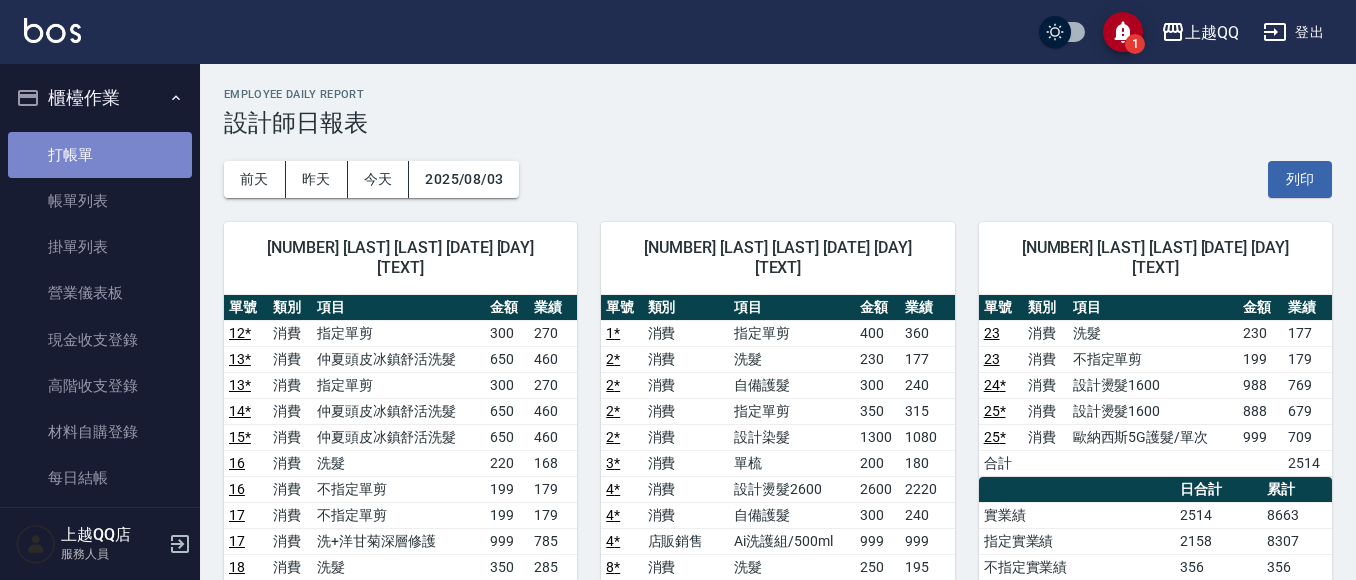 click on "打帳單" at bounding box center [100, 155] 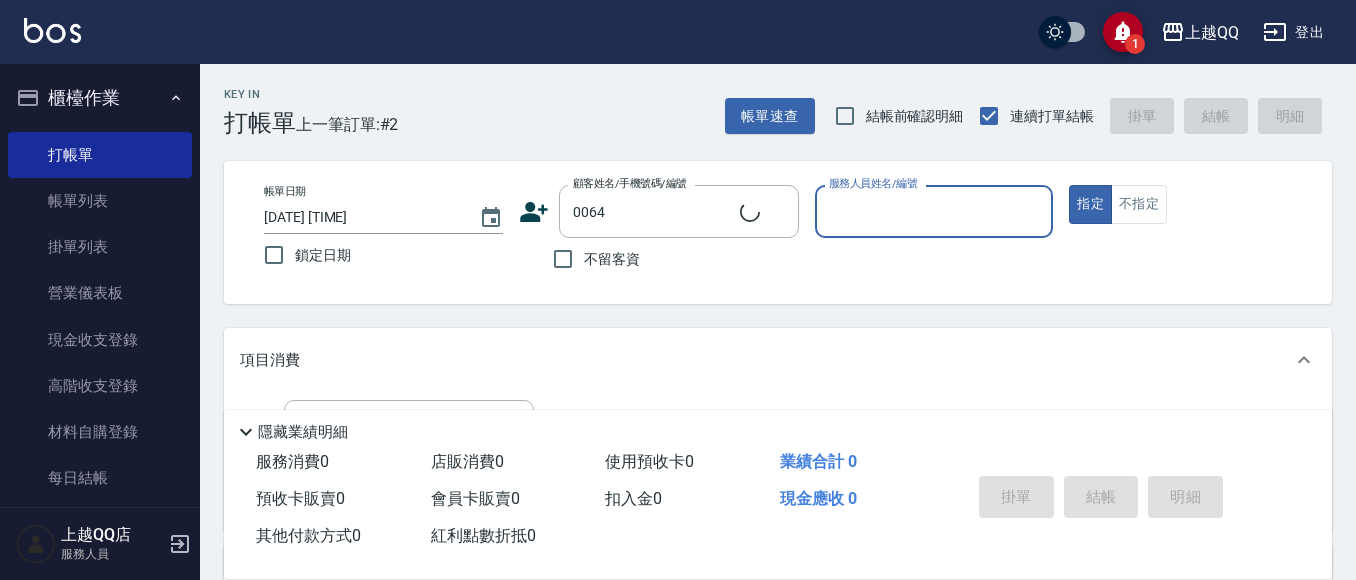 type on "[LAST] / [PHONE] / [NUMBER]" 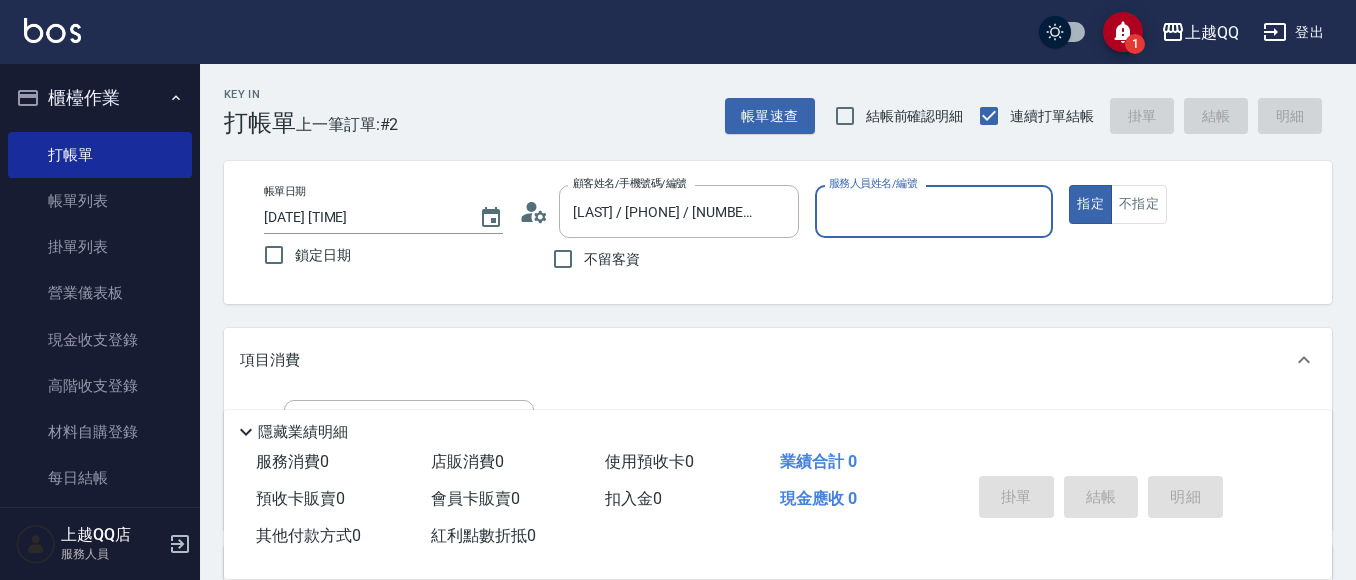 type on "[LAST] -[NUMBER]" 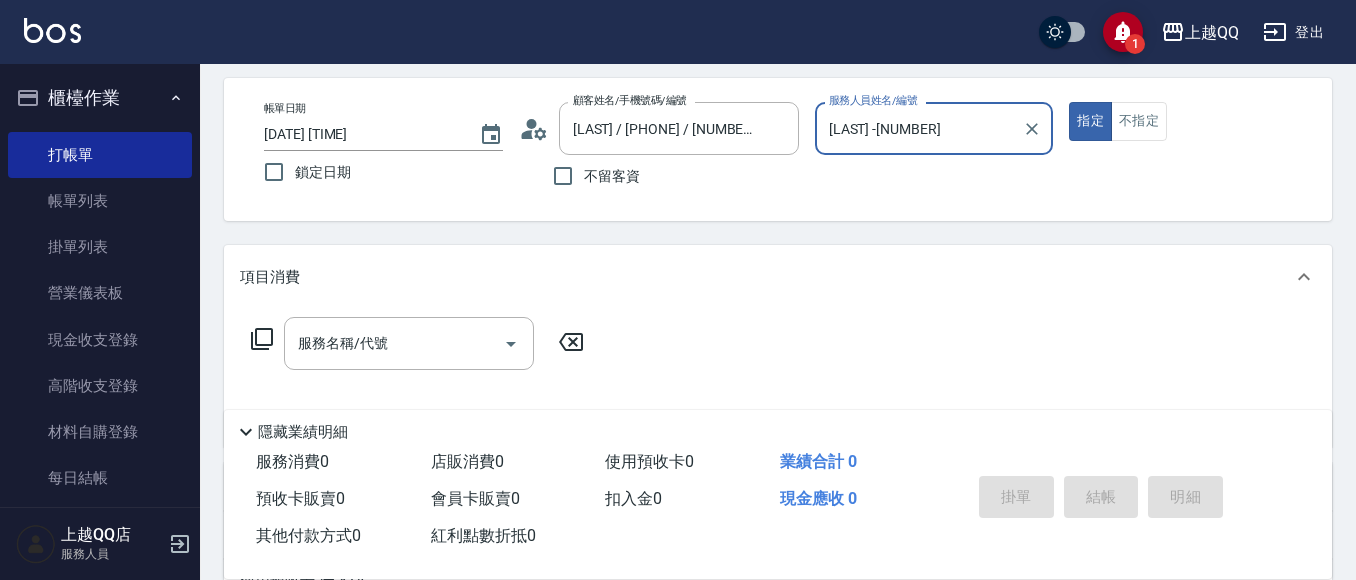 scroll, scrollTop: 163, scrollLeft: 0, axis: vertical 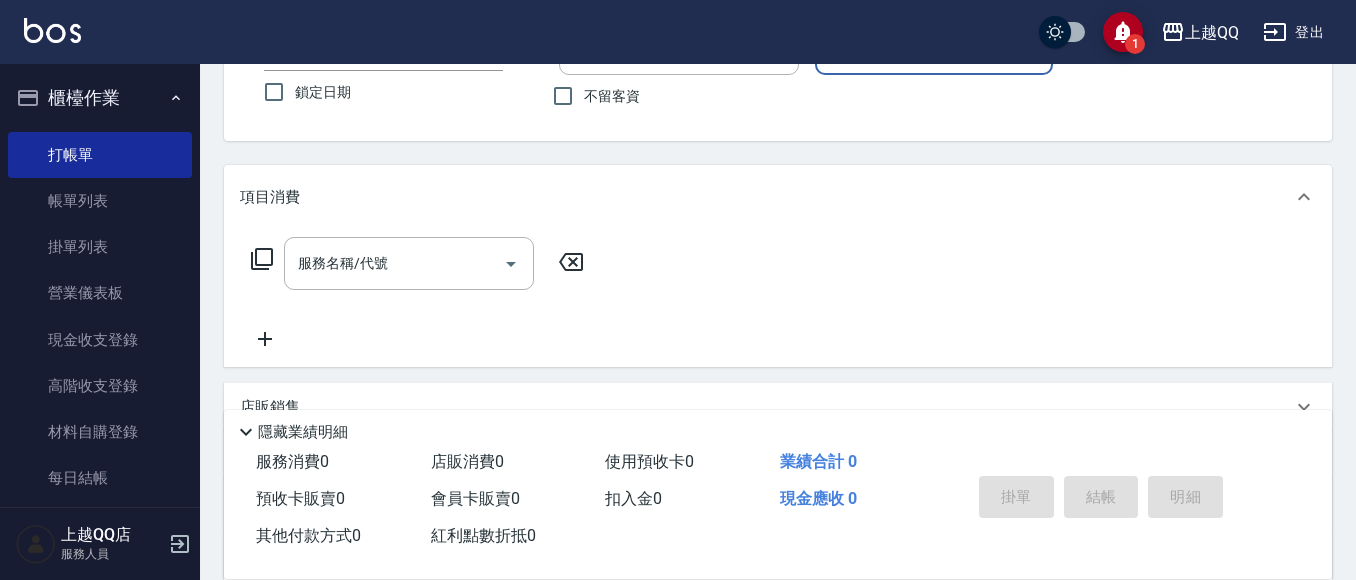 click 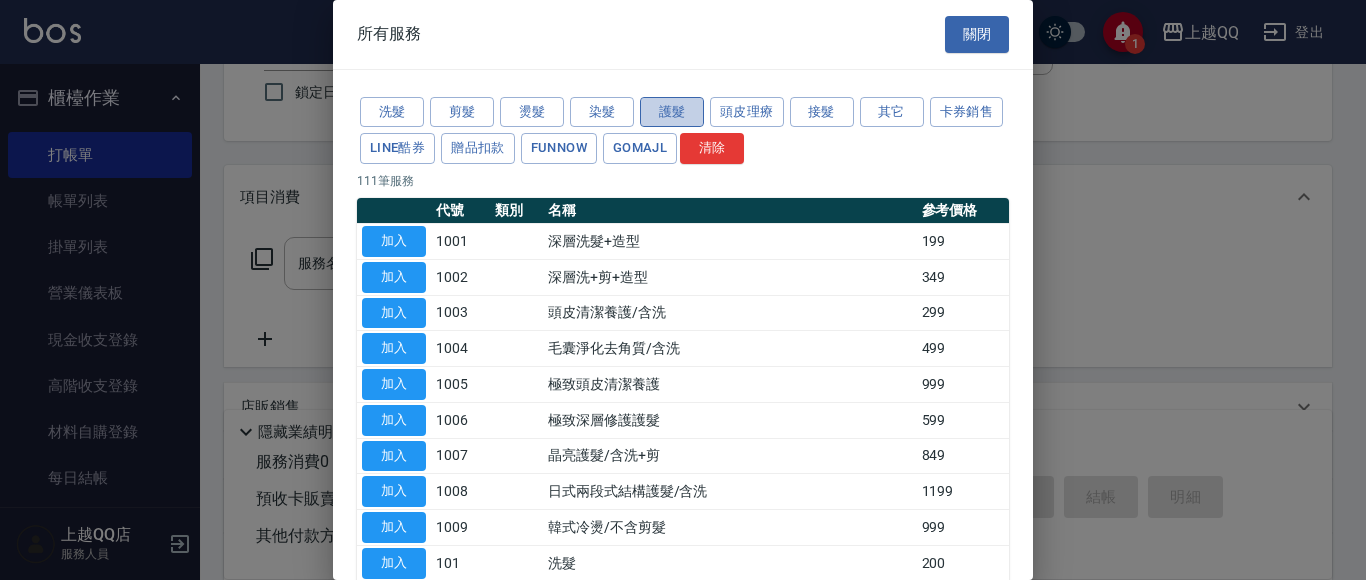 click on "護髮" at bounding box center (672, 112) 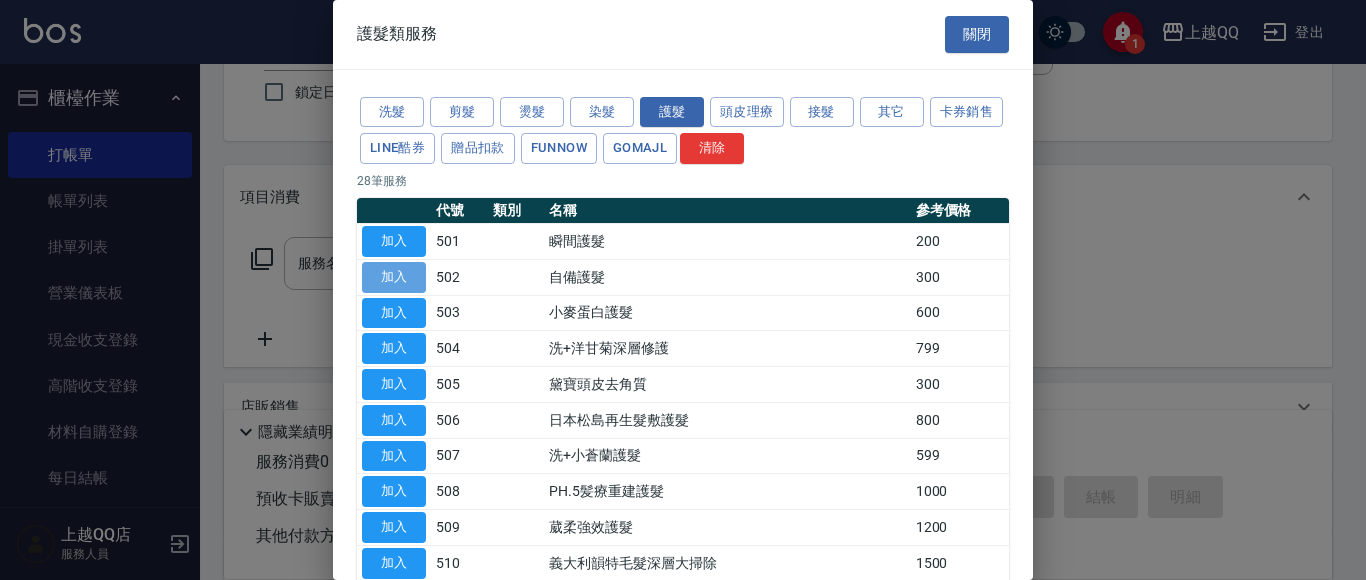 click on "加入" at bounding box center [394, 277] 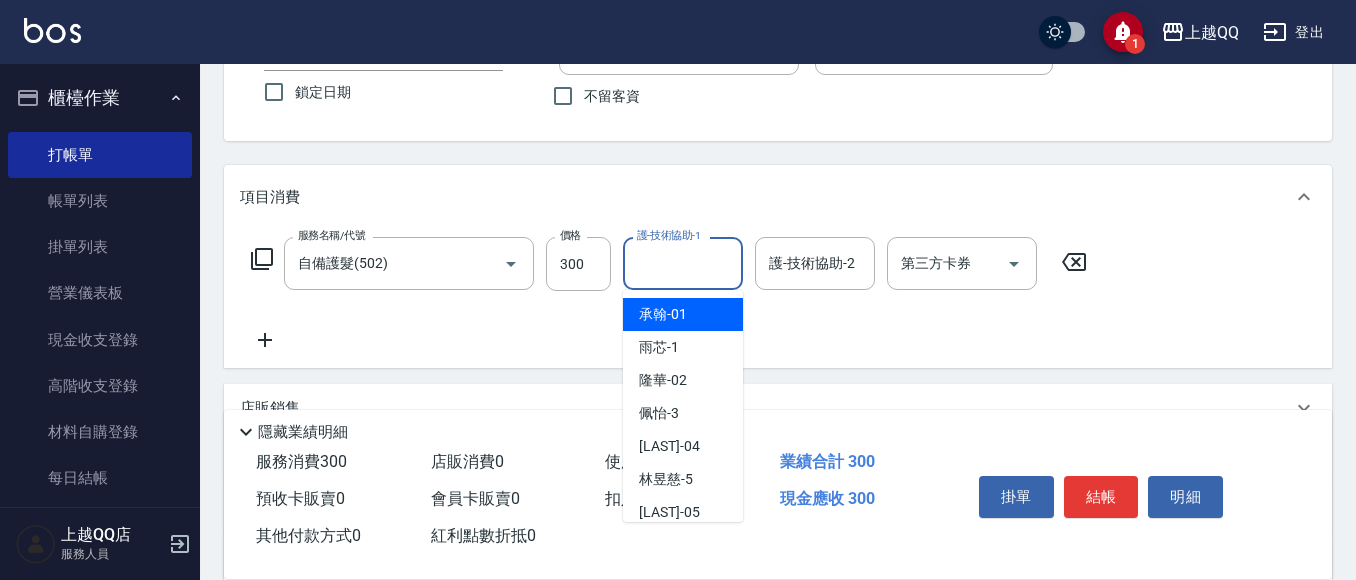click on "護-技術協助-1 護-技術協助-1" at bounding box center (683, 263) 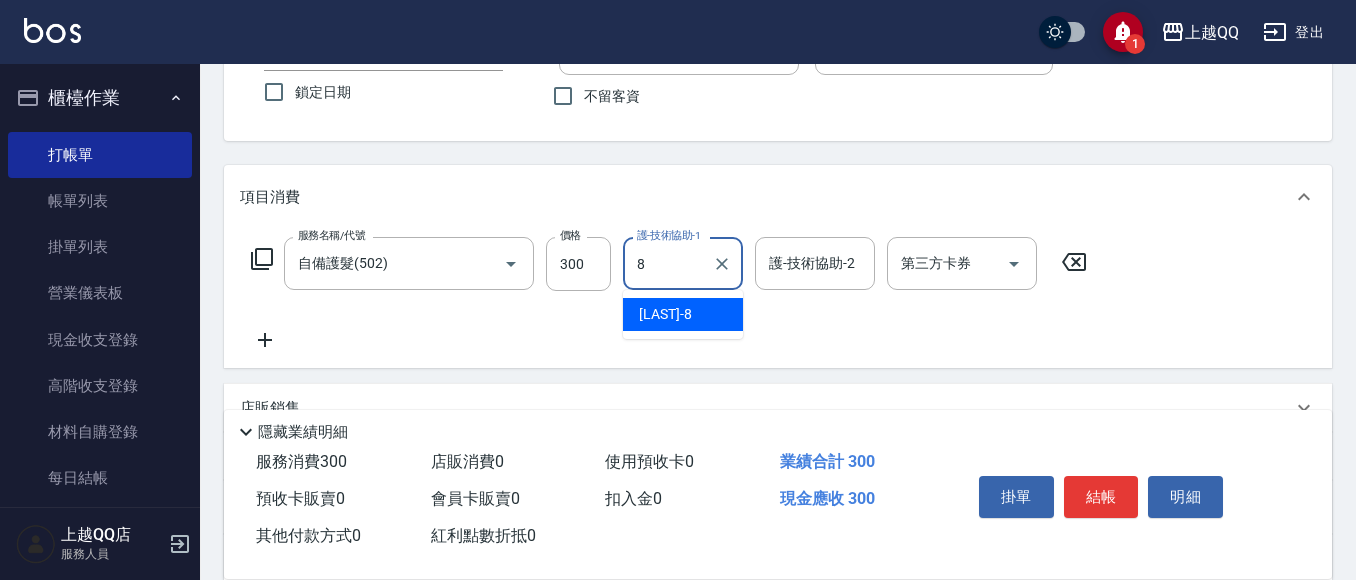 click on "[LAST] -[NUMBER]" at bounding box center [683, 314] 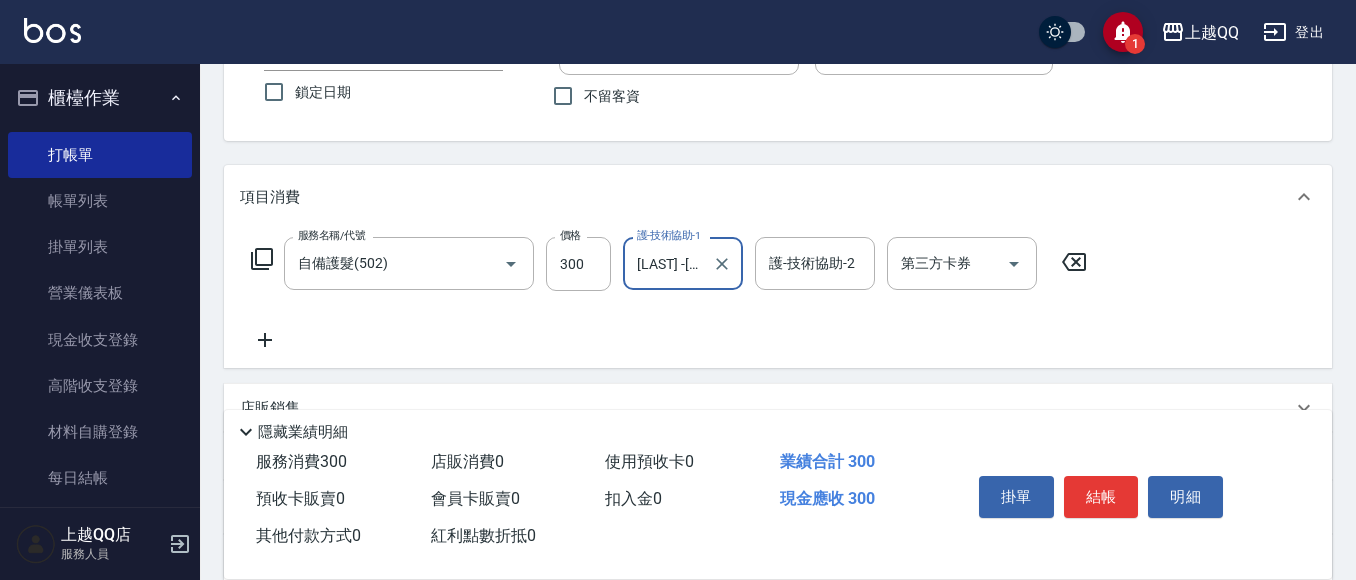 scroll, scrollTop: 405, scrollLeft: 0, axis: vertical 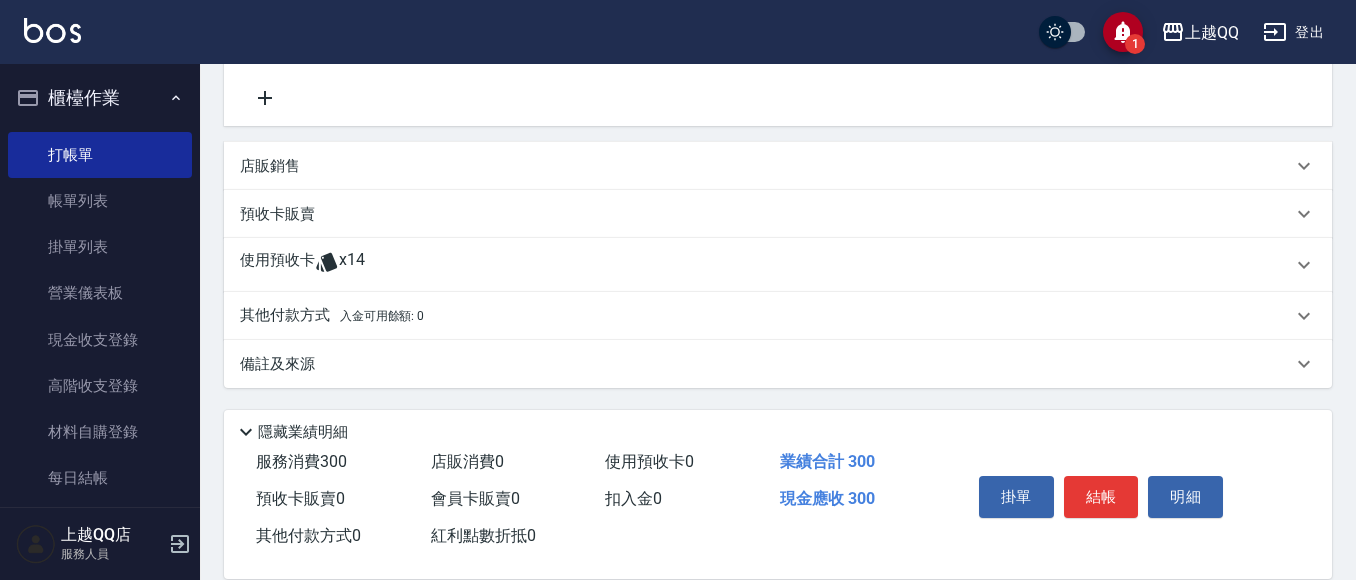 type on "[LAST] -[NUMBER]" 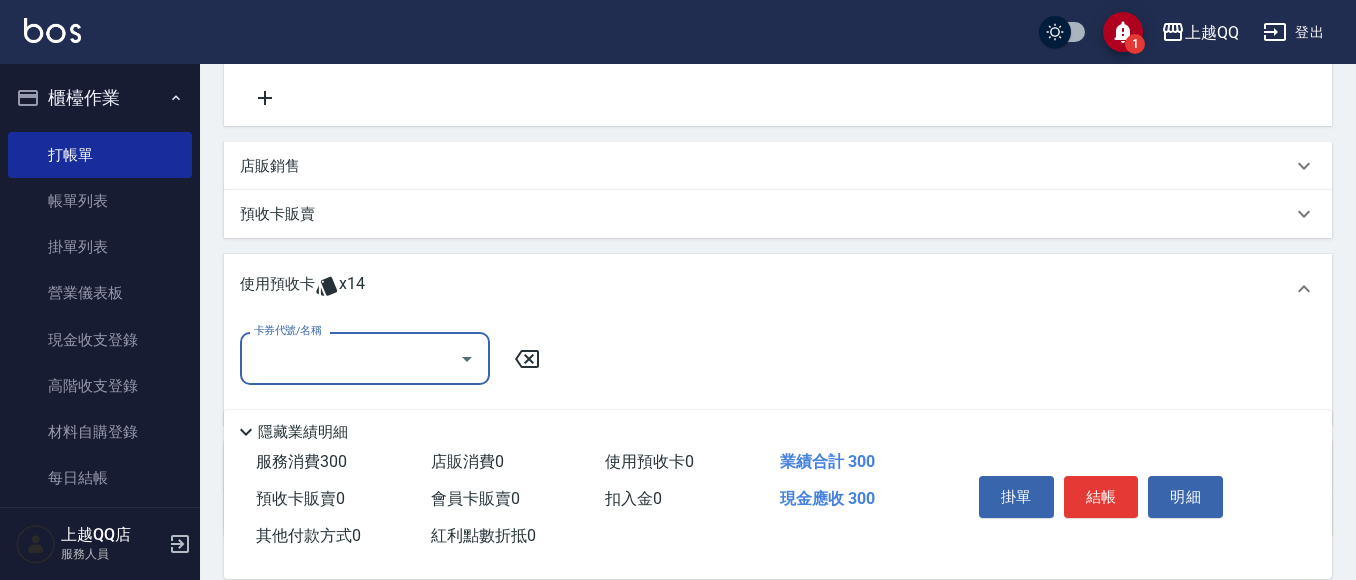 scroll, scrollTop: 0, scrollLeft: 0, axis: both 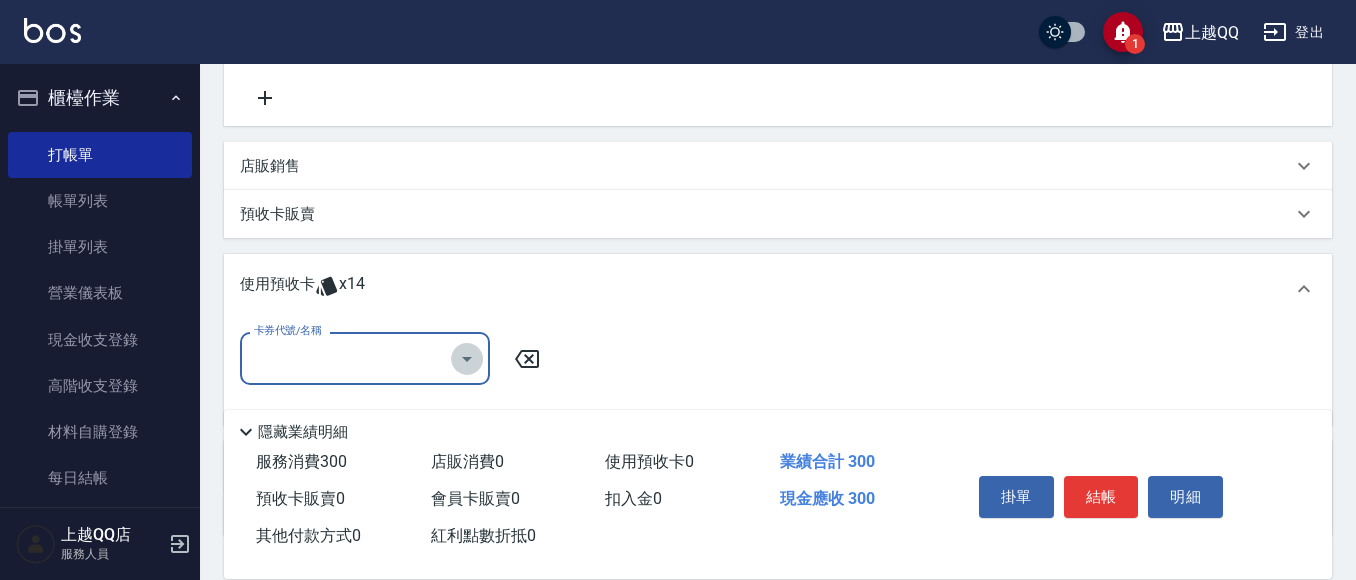 click at bounding box center (467, 359) 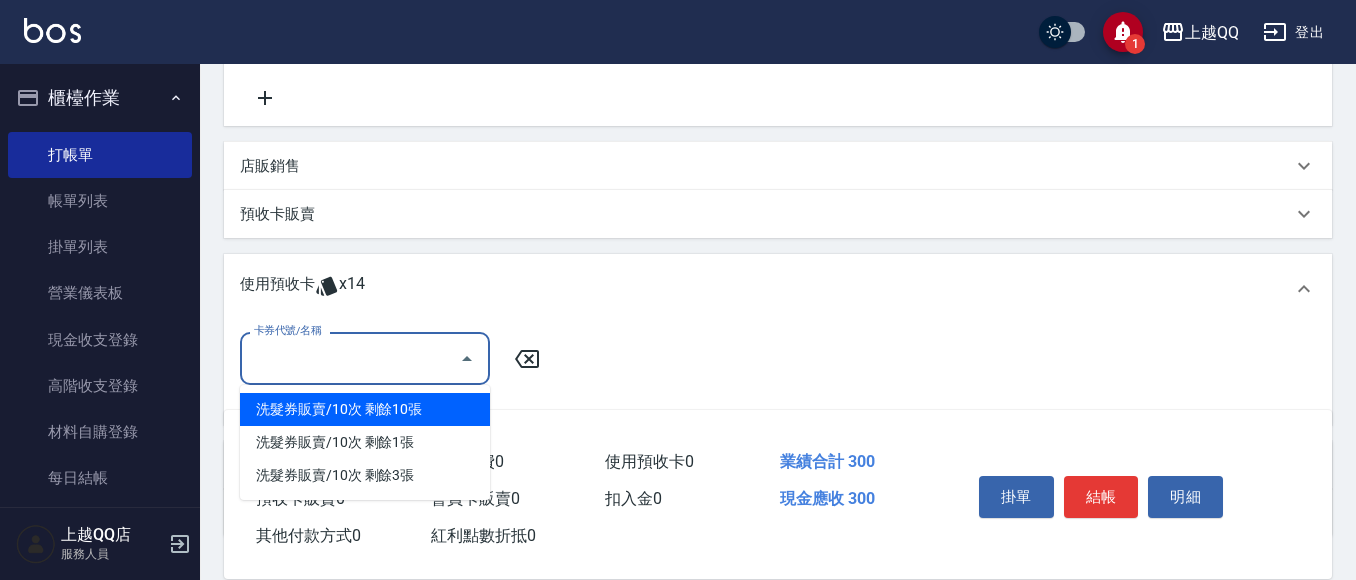 click on "洗髮券販賣/10次 剩餘10張" at bounding box center [365, 409] 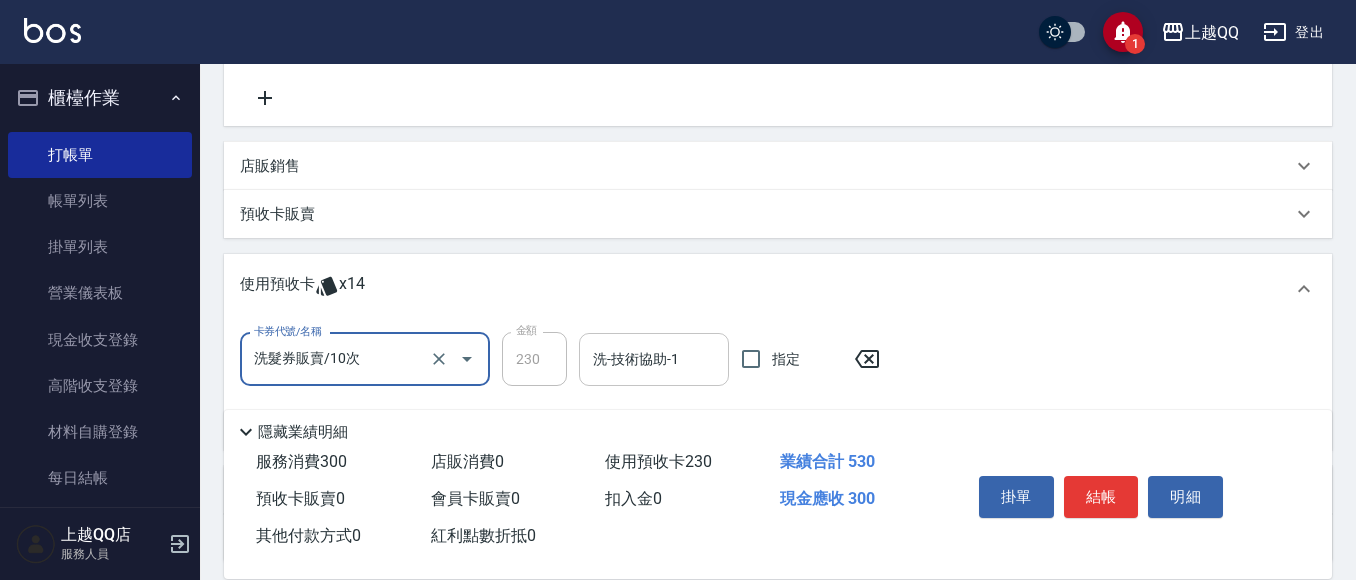 click on "洗-技術協助-1" at bounding box center (654, 359) 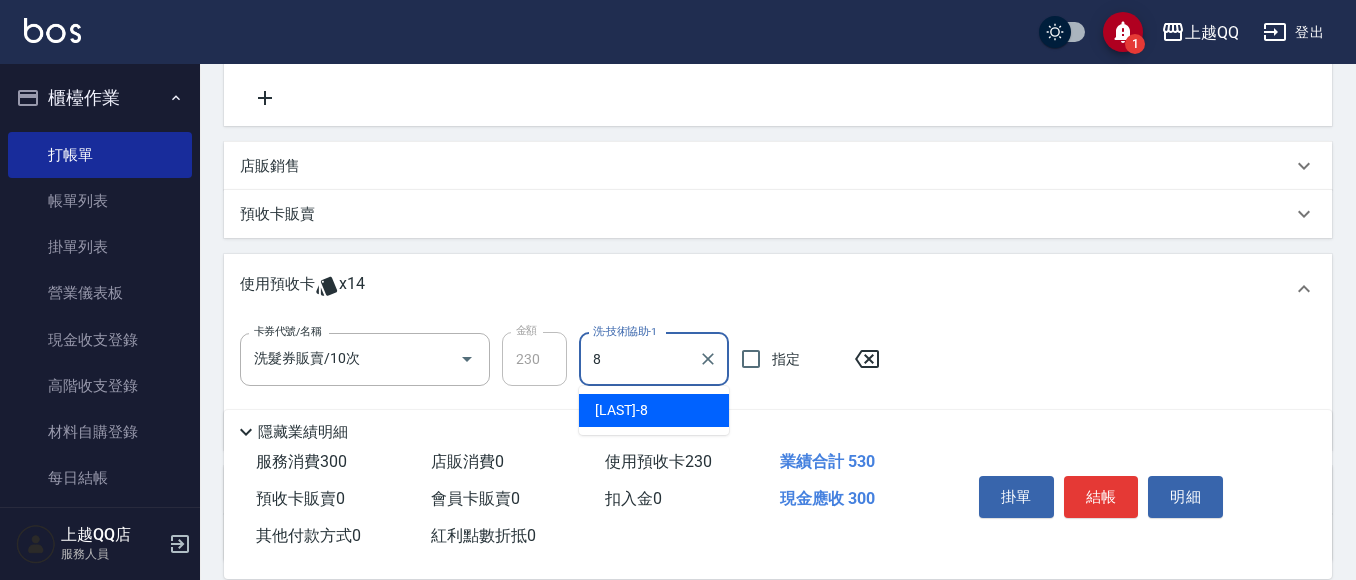 click on "[LAST] -[NUMBER]" at bounding box center [654, 410] 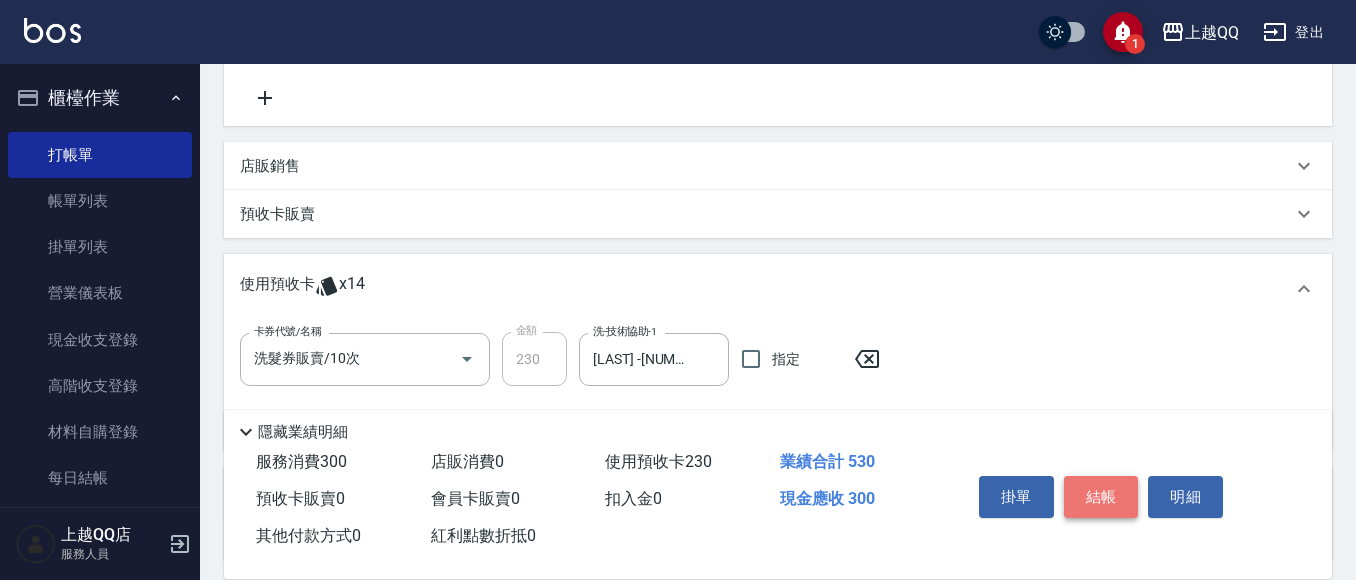 click on "結帳" at bounding box center [1101, 497] 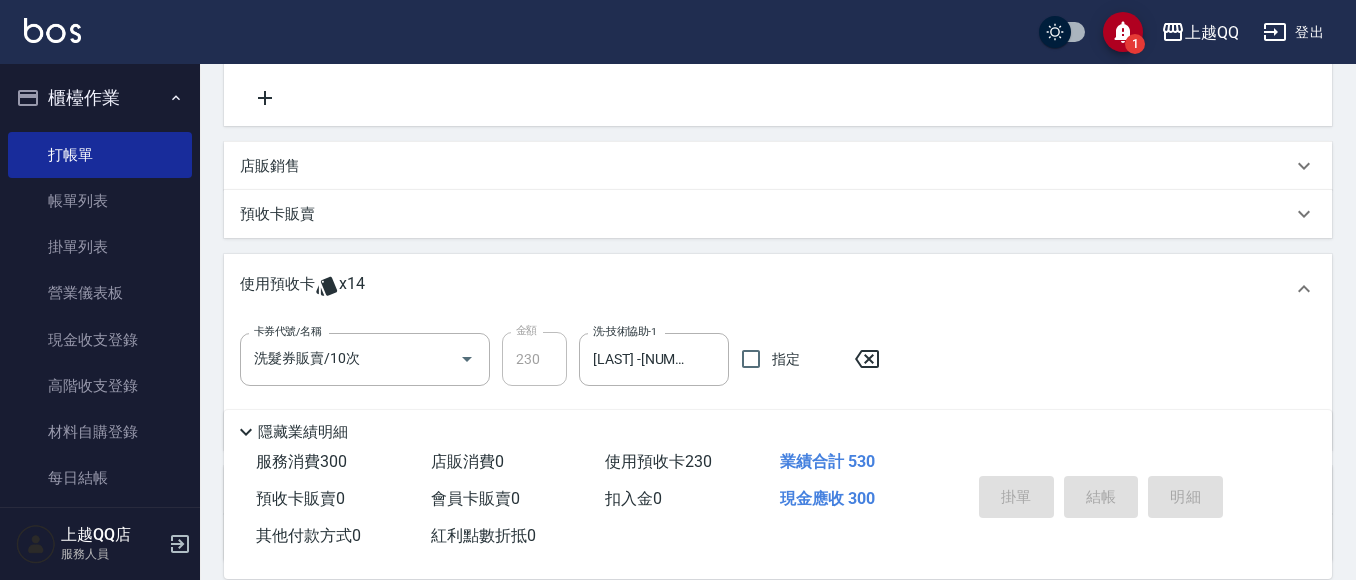 type on "[DATE] [TIME]" 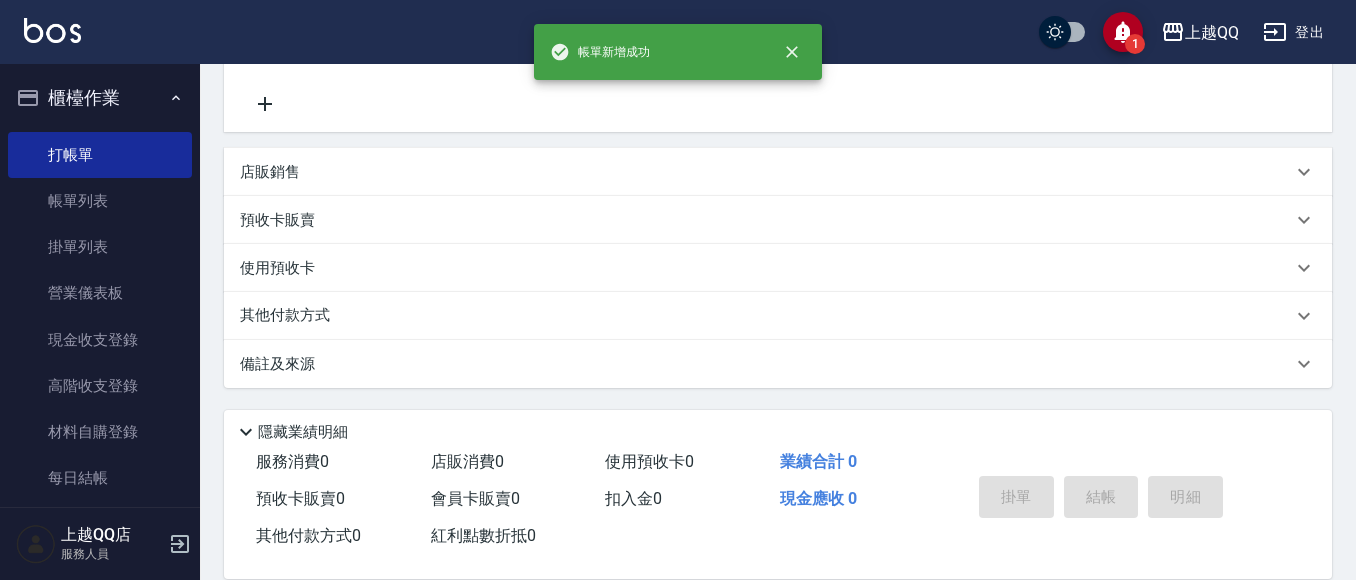 scroll, scrollTop: 0, scrollLeft: 0, axis: both 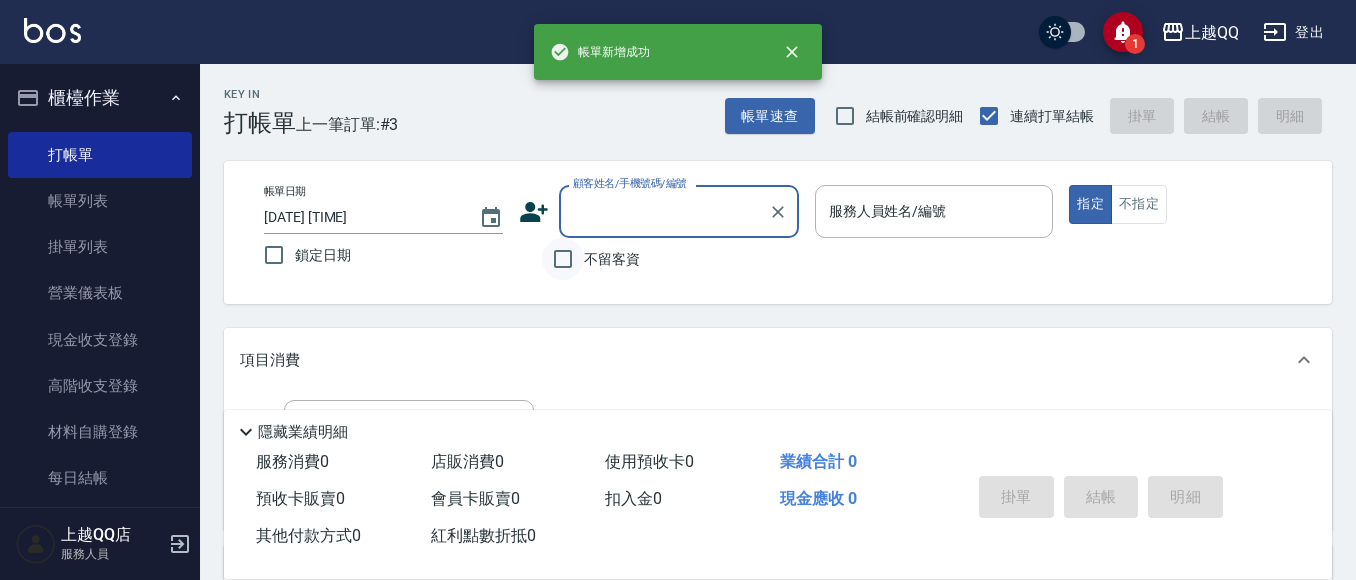click on "不留客資" at bounding box center [563, 259] 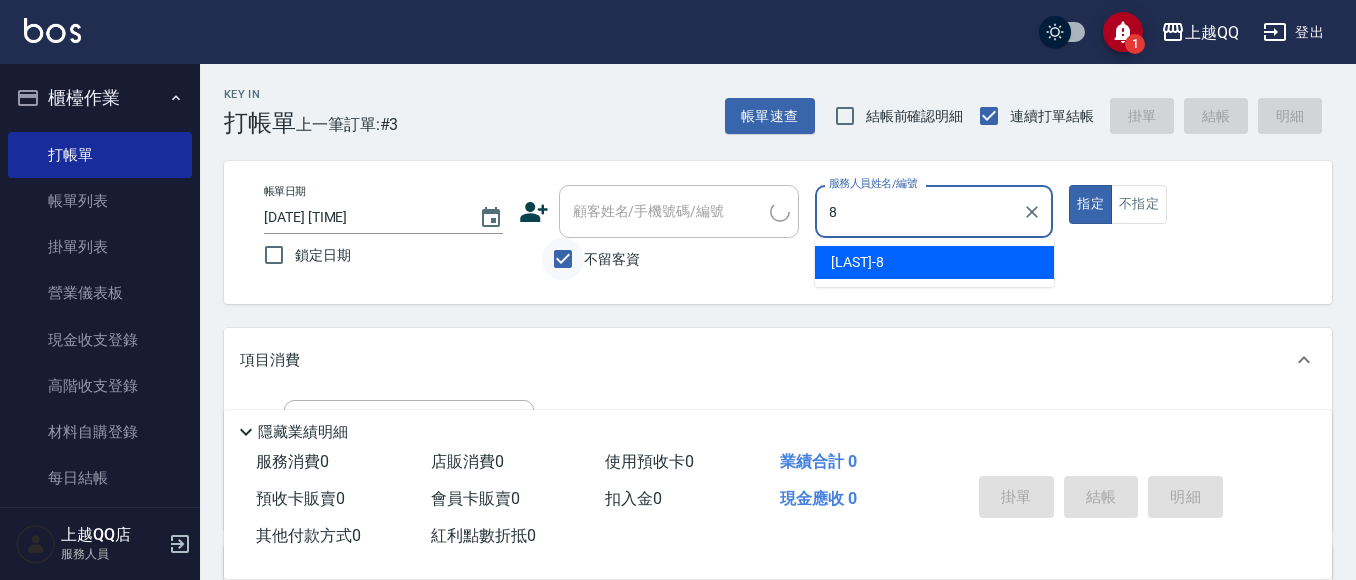 type on "[LAST] -[NUMBER]" 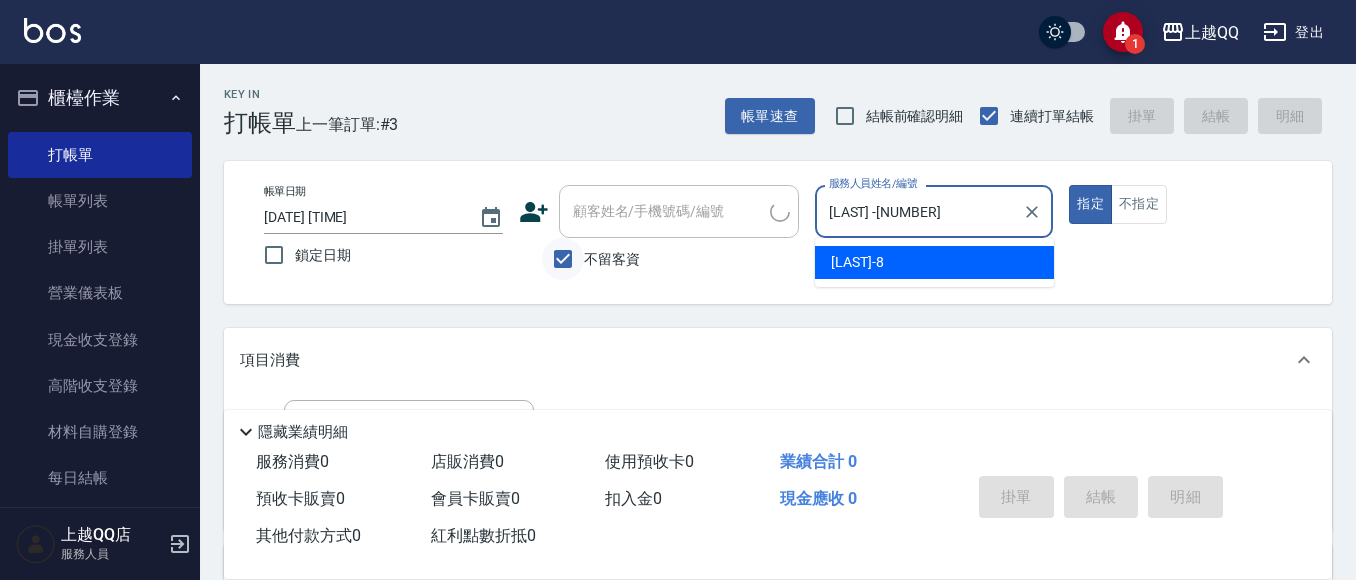 type on "true" 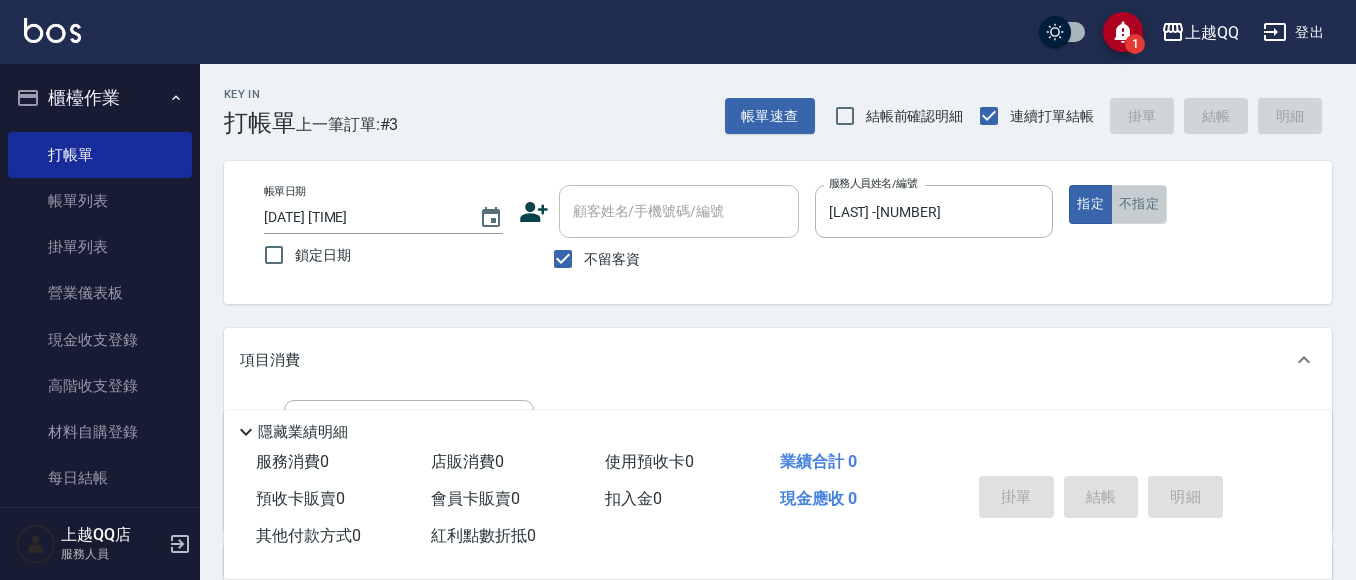 click on "不指定" at bounding box center [1139, 204] 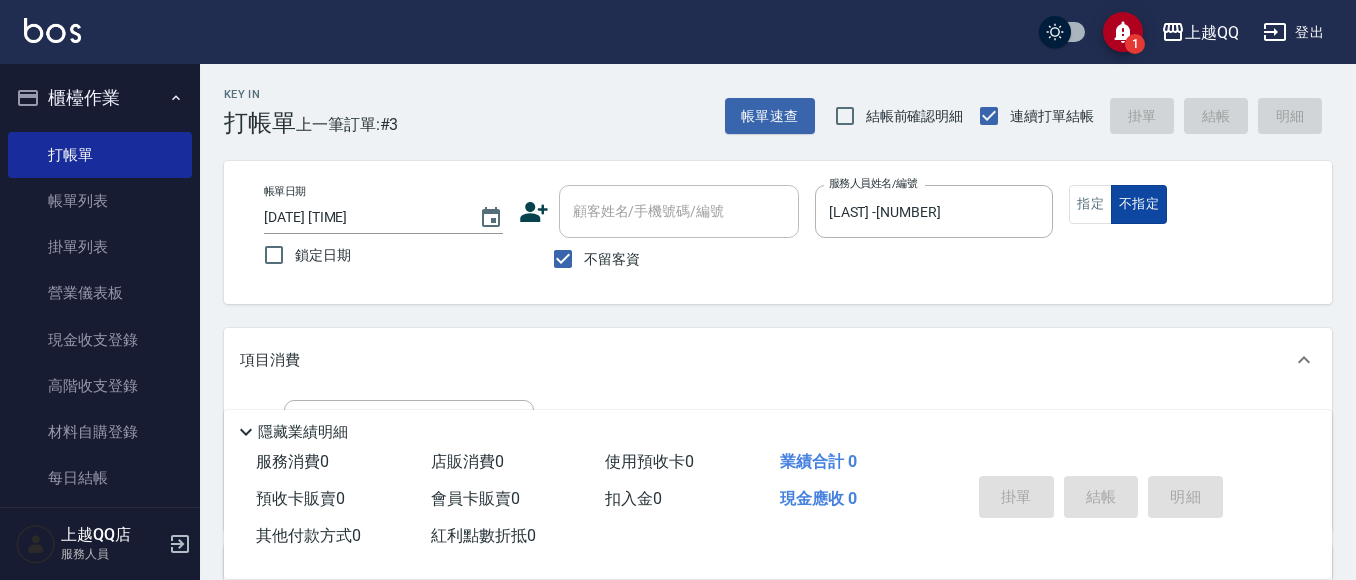 type on "false" 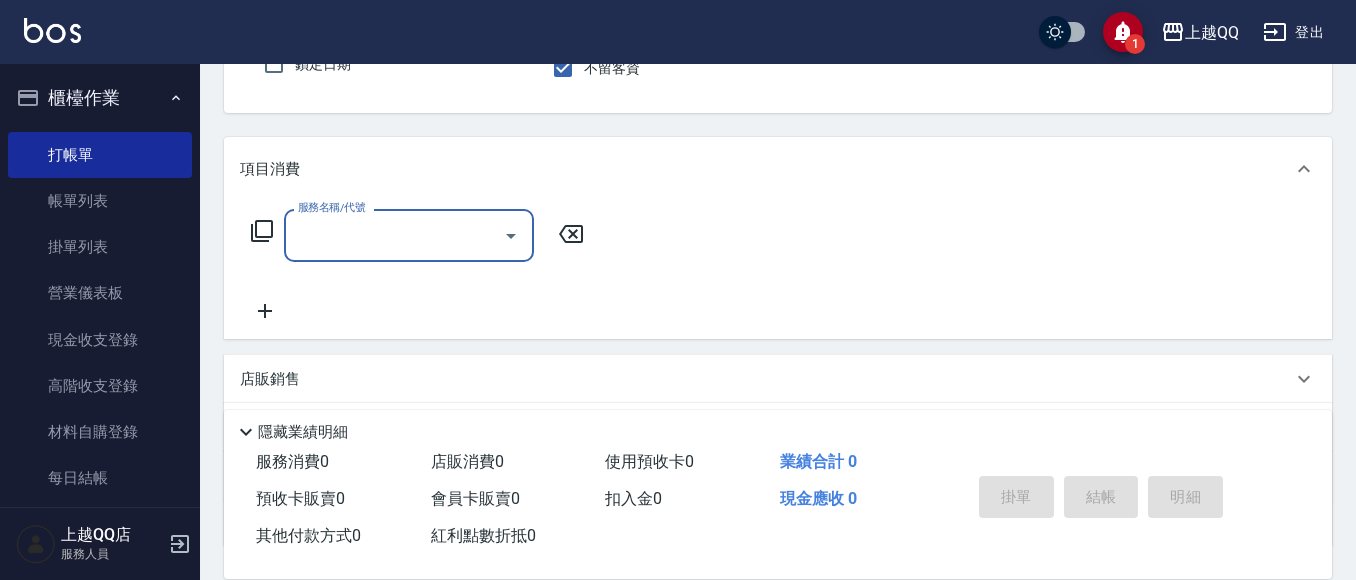 scroll, scrollTop: 271, scrollLeft: 0, axis: vertical 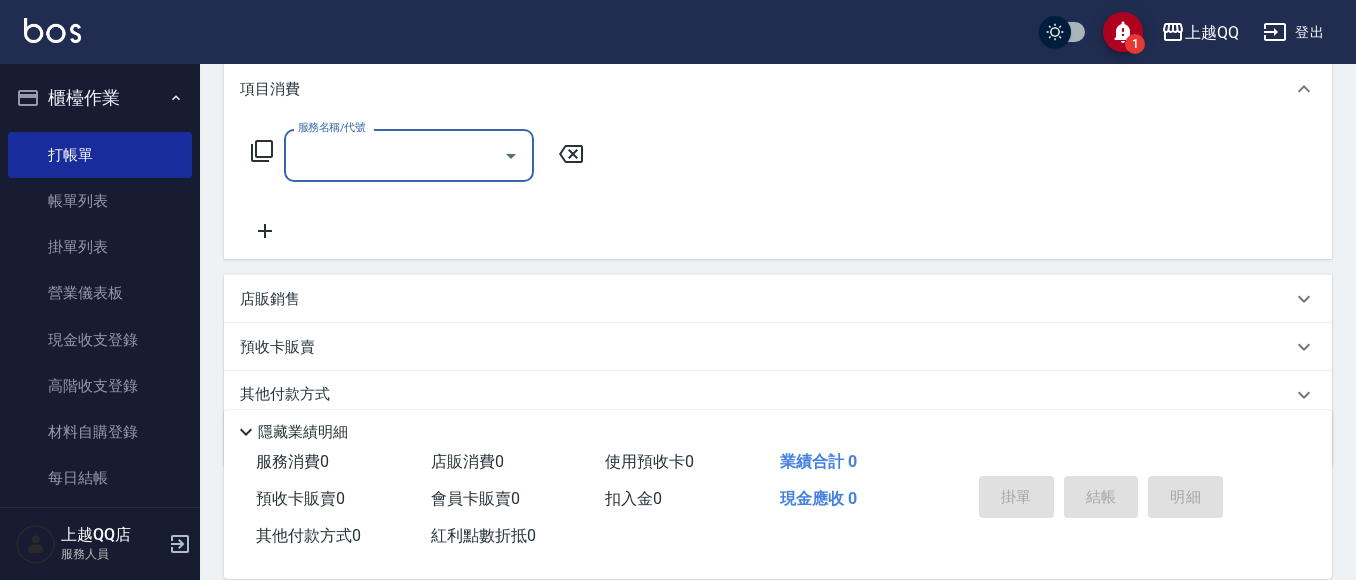 click 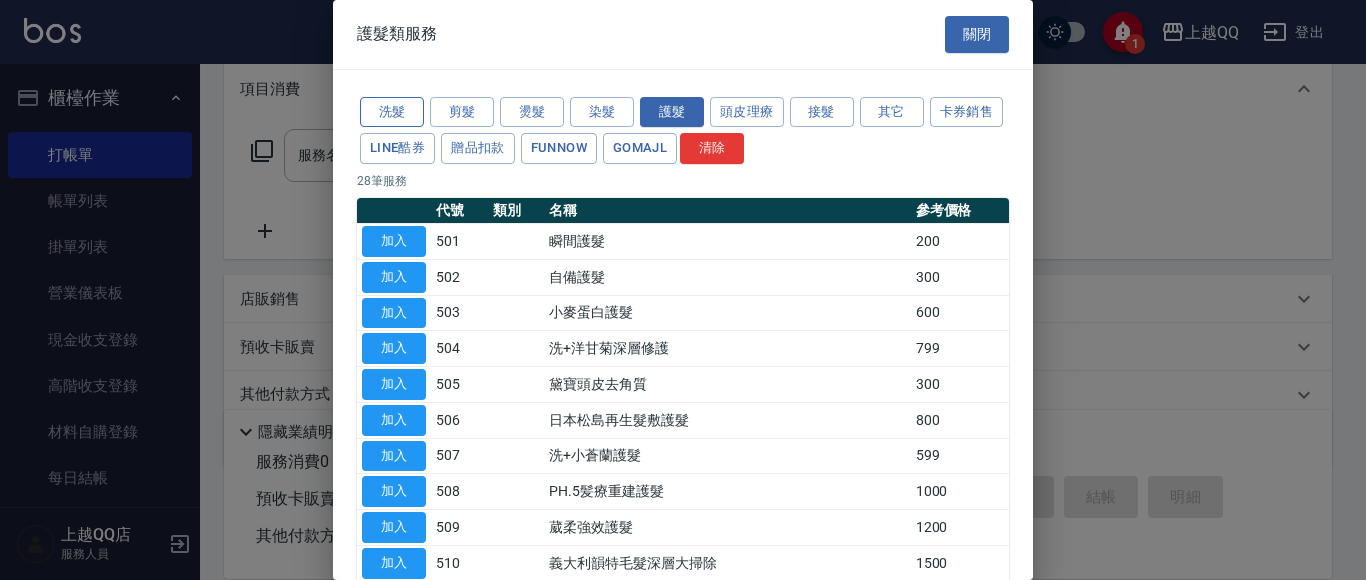 click on "洗髮" at bounding box center [392, 112] 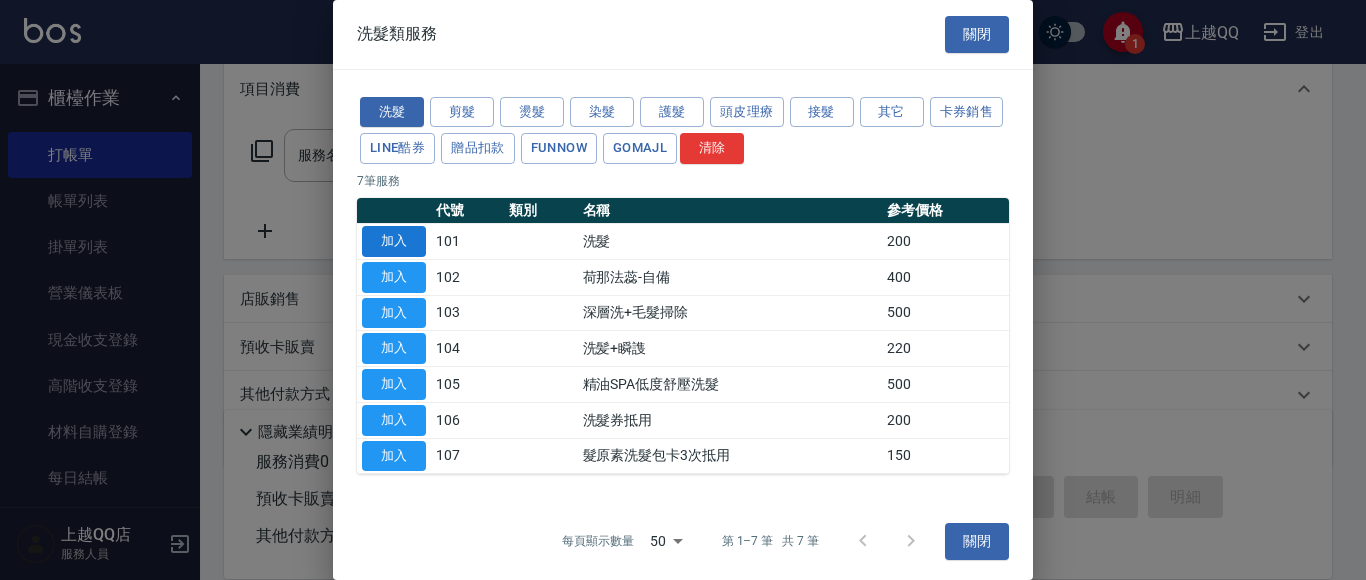 click on "加入" at bounding box center [394, 241] 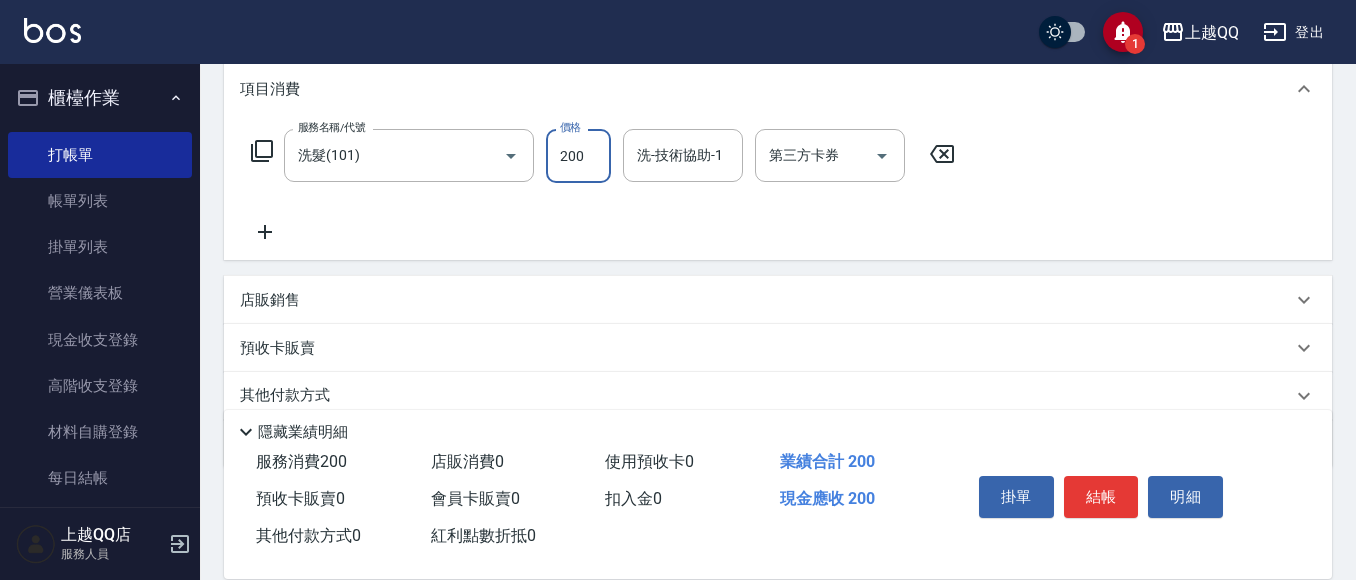 click on "200" at bounding box center (578, 156) 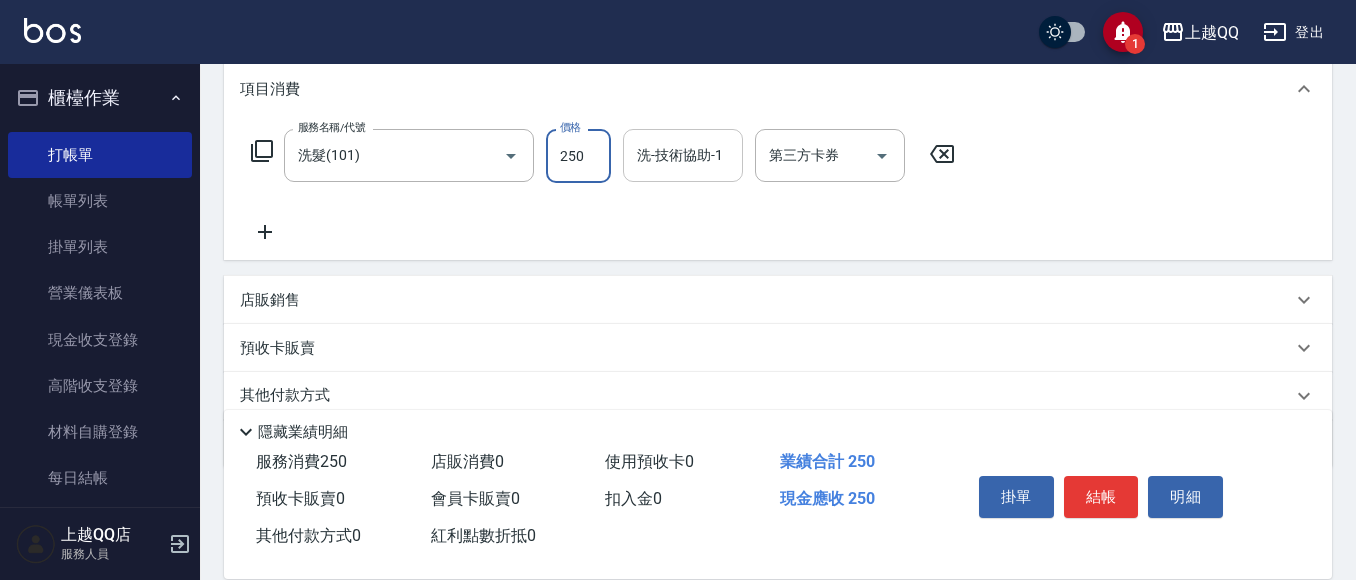 type on "250" 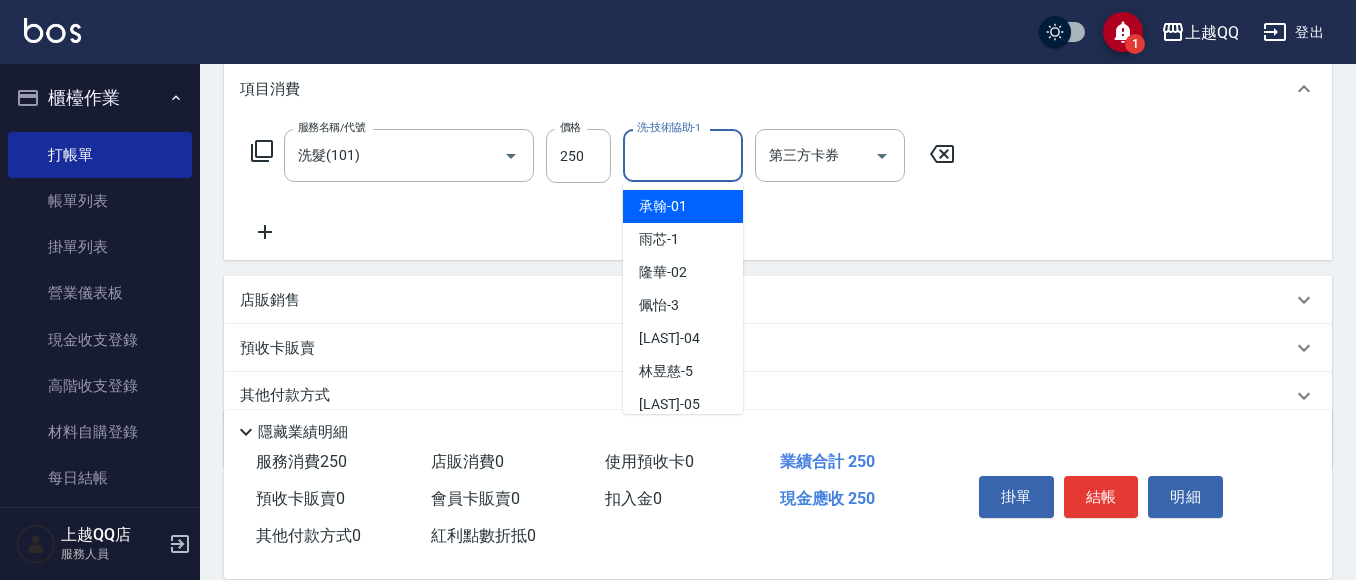 click on "洗-技術協助-1" at bounding box center (683, 155) 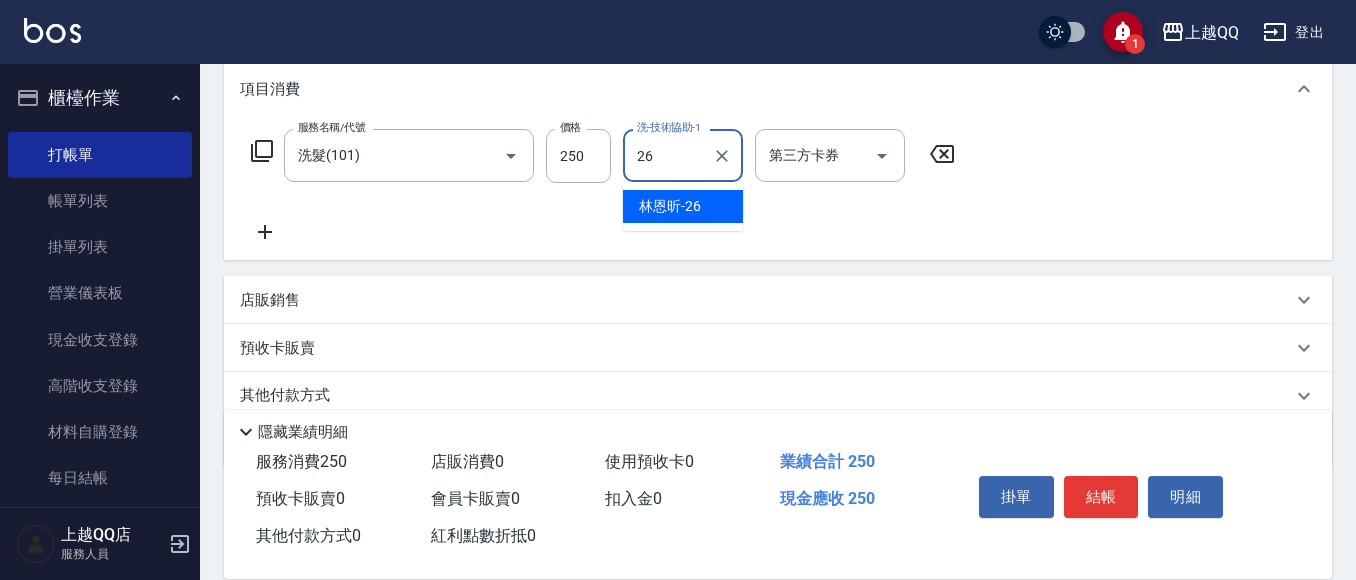click on "林恩昕 -26" at bounding box center (670, 206) 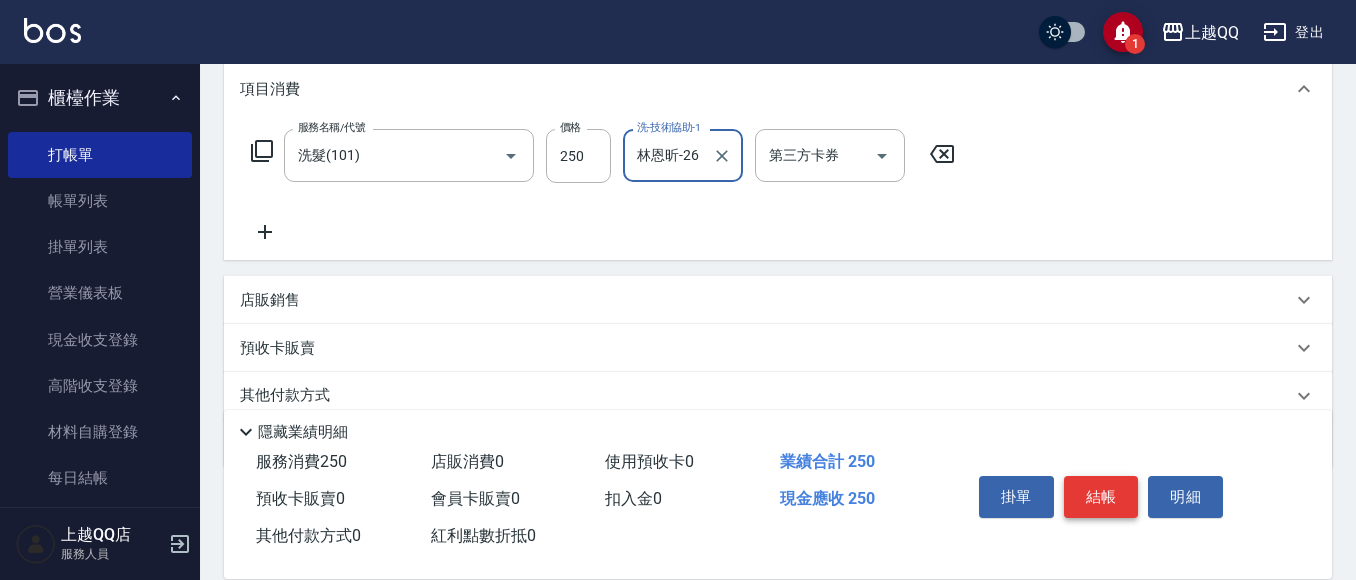 type on "林恩昕-26" 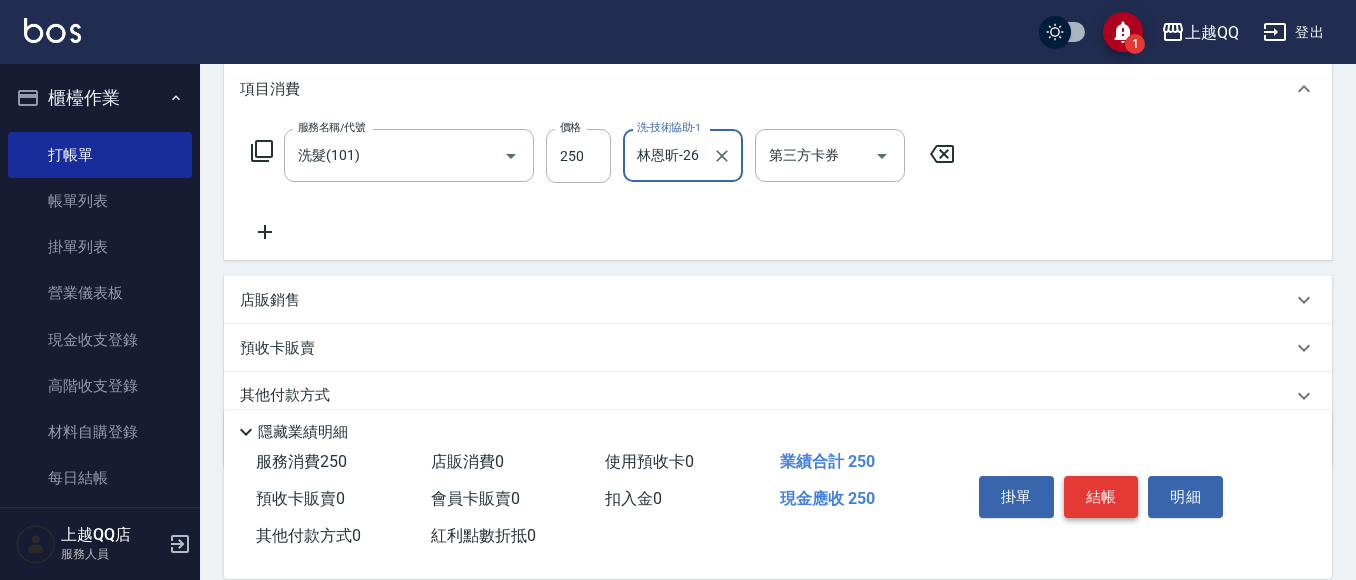 click on "結帳" at bounding box center (1101, 497) 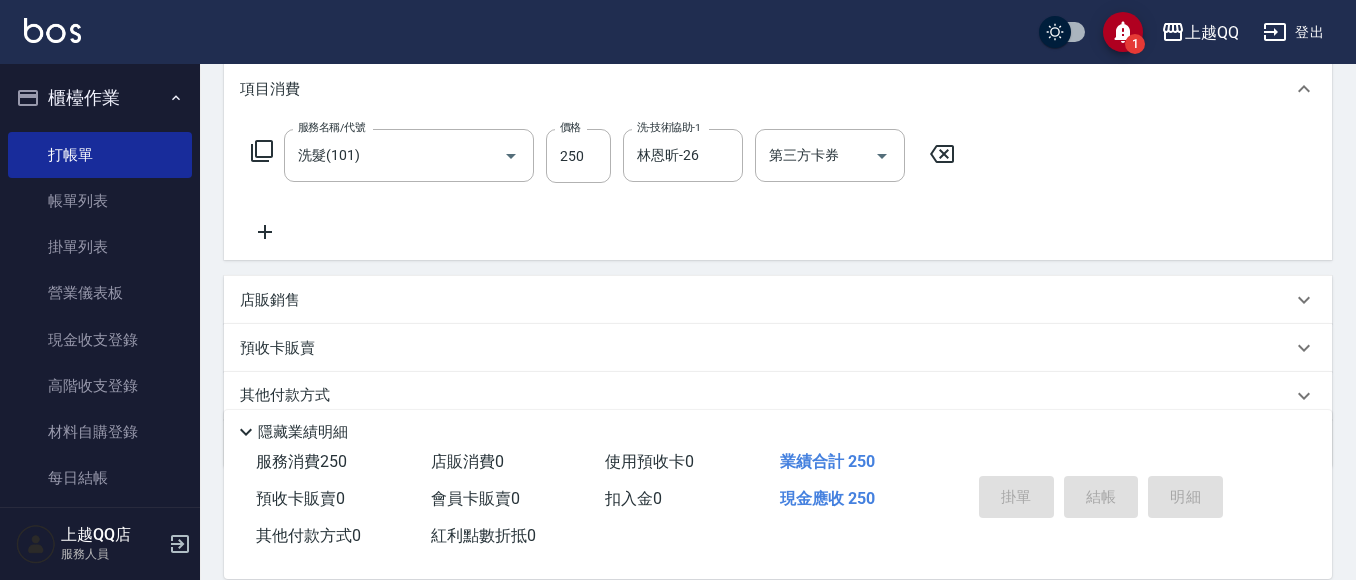 type 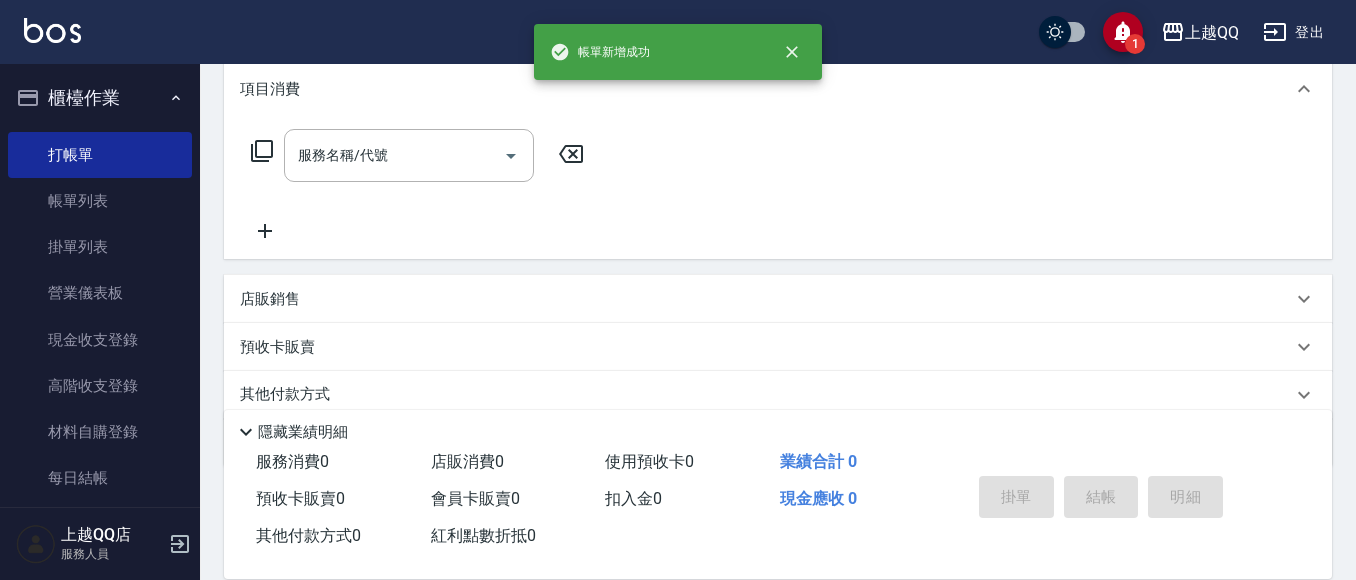 scroll, scrollTop: 0, scrollLeft: 0, axis: both 